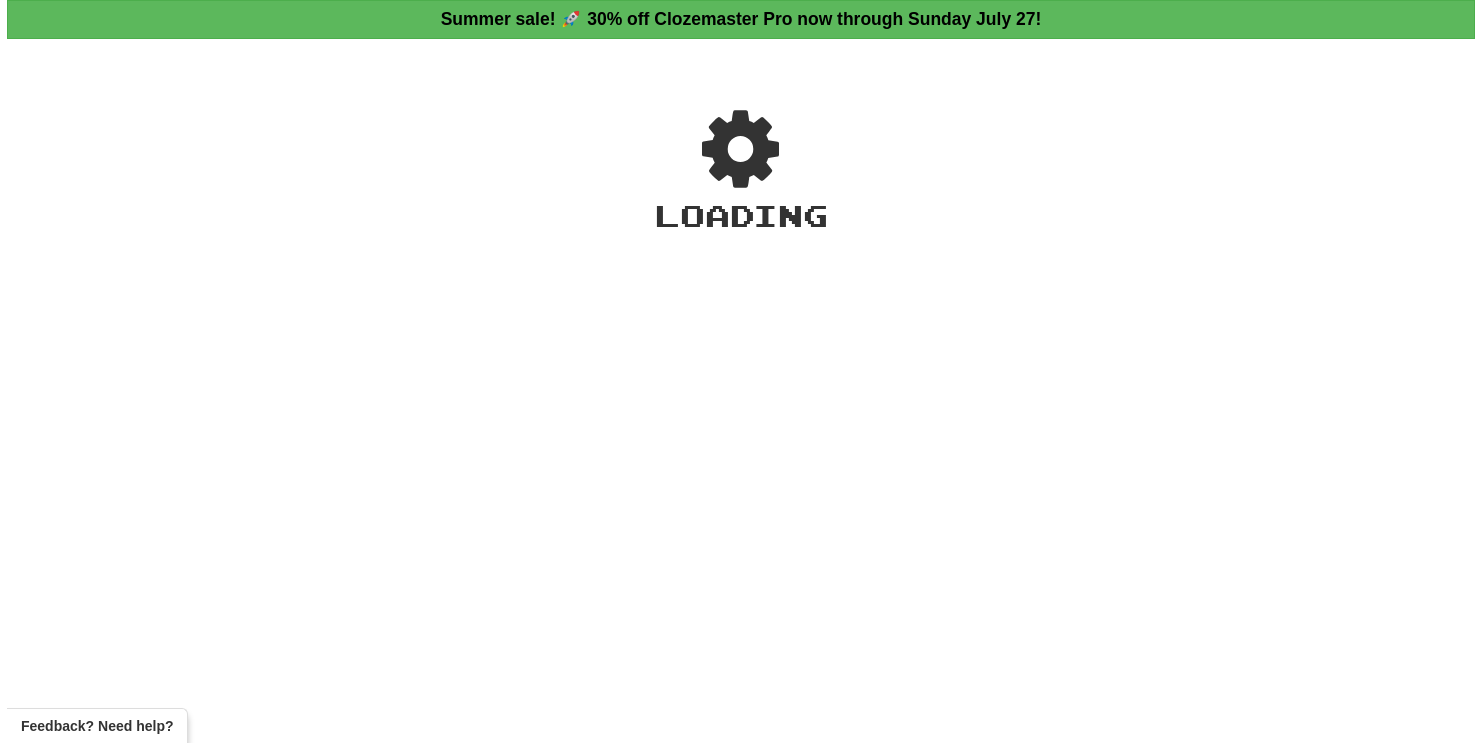 scroll, scrollTop: 0, scrollLeft: 0, axis: both 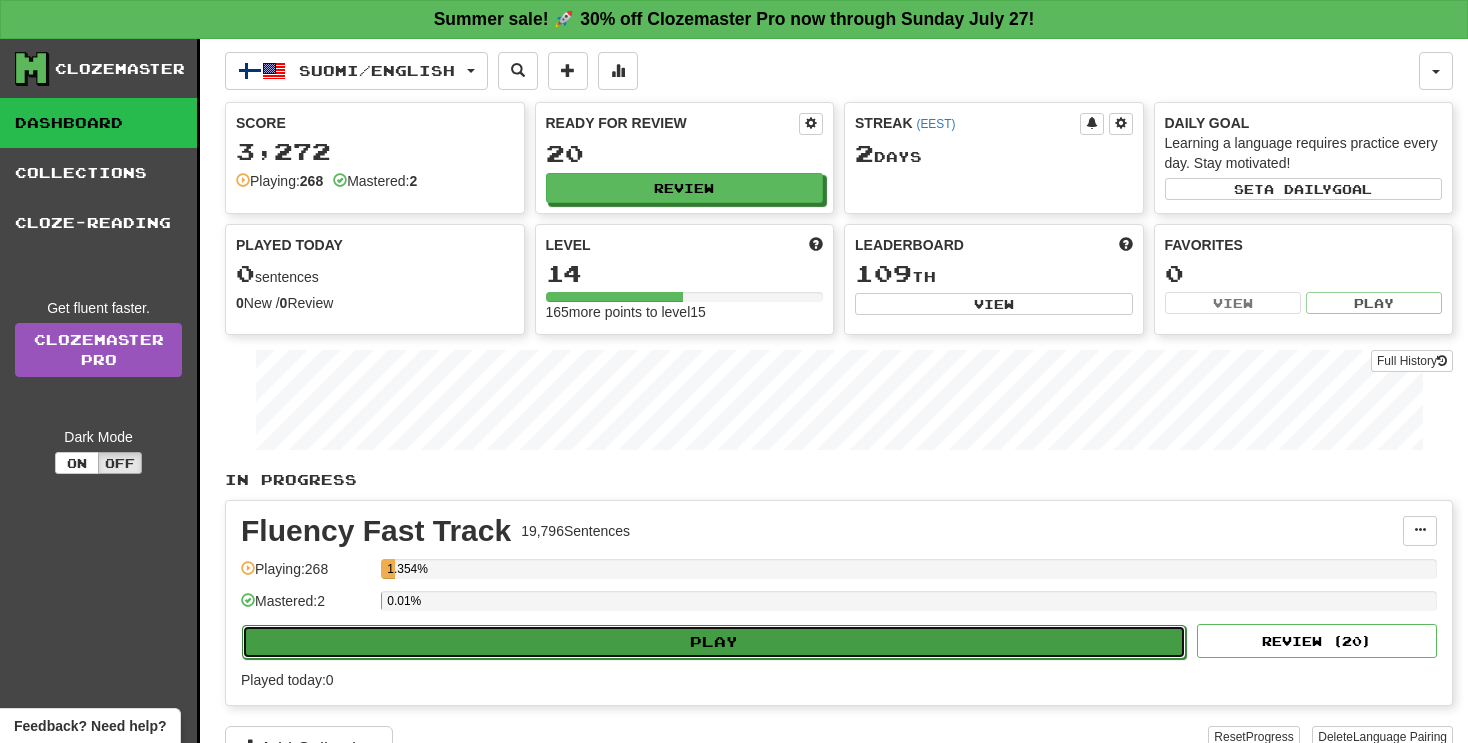 click on "Play" at bounding box center (714, 642) 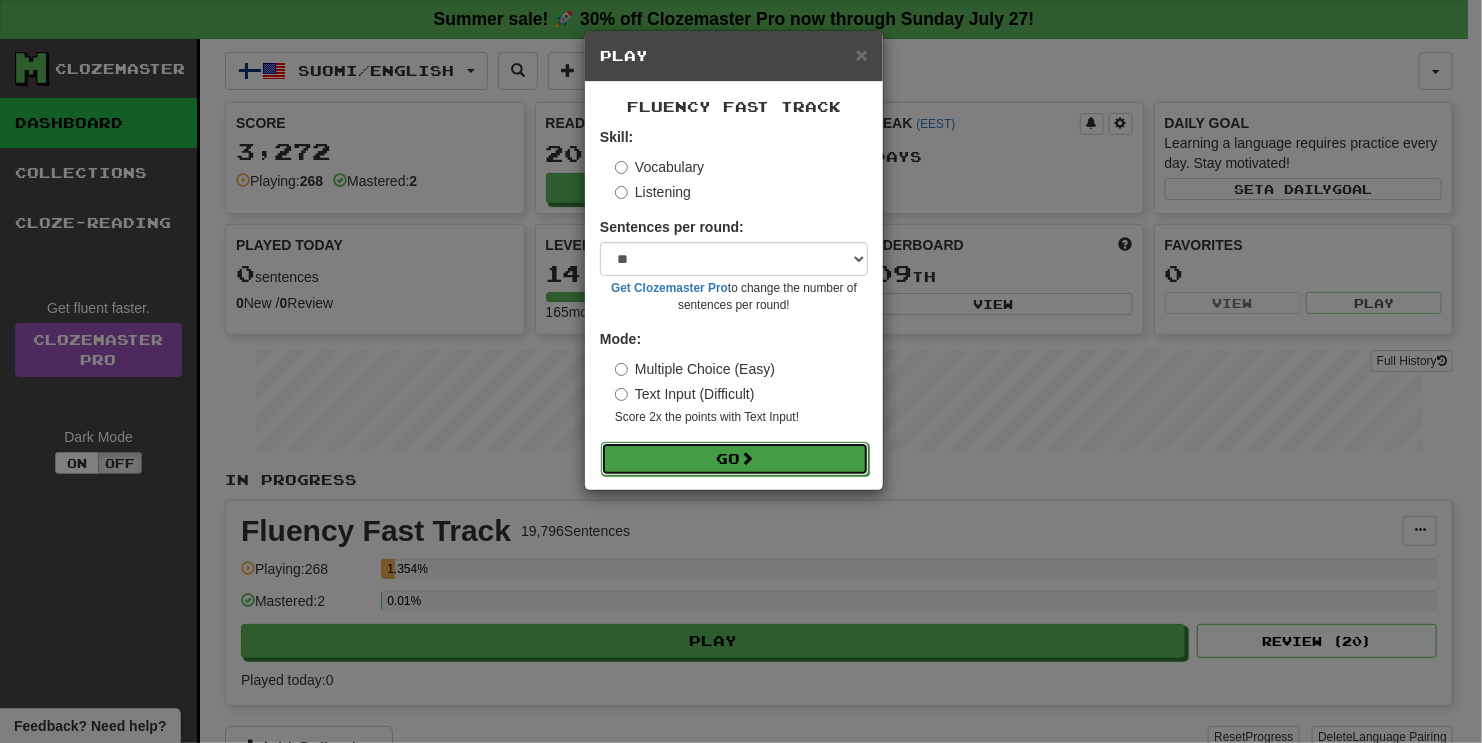 click on "Go" at bounding box center (735, 459) 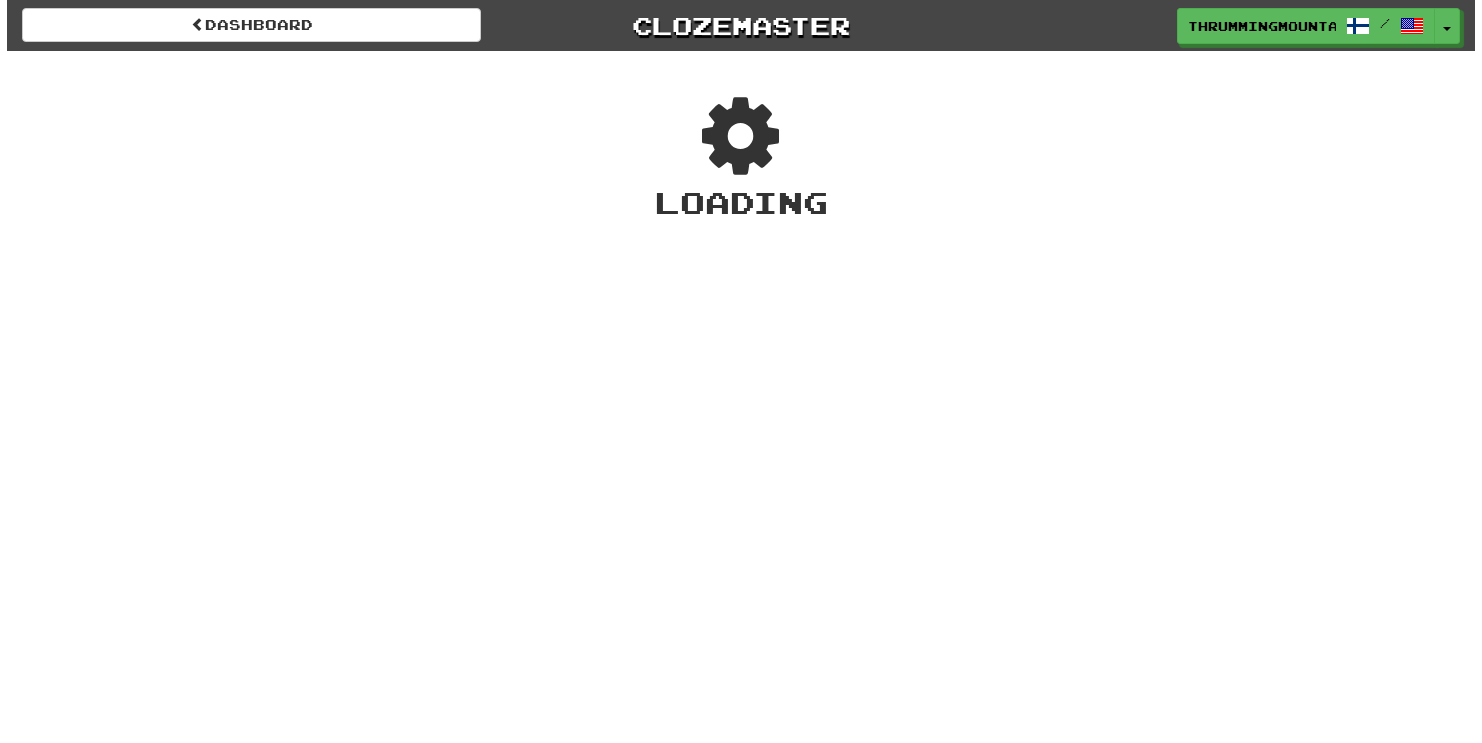 scroll, scrollTop: 0, scrollLeft: 0, axis: both 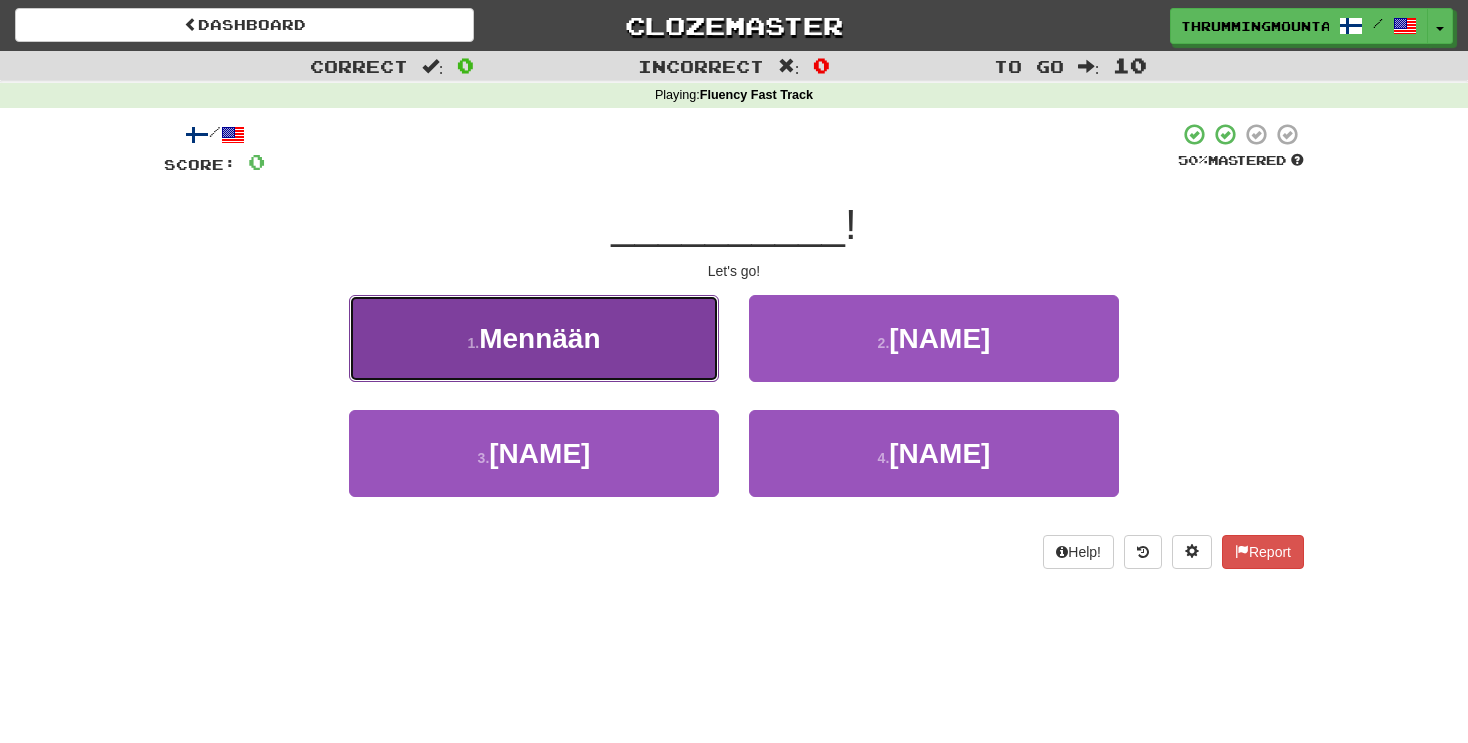 click on "1 .  [NAME]" at bounding box center [534, 338] 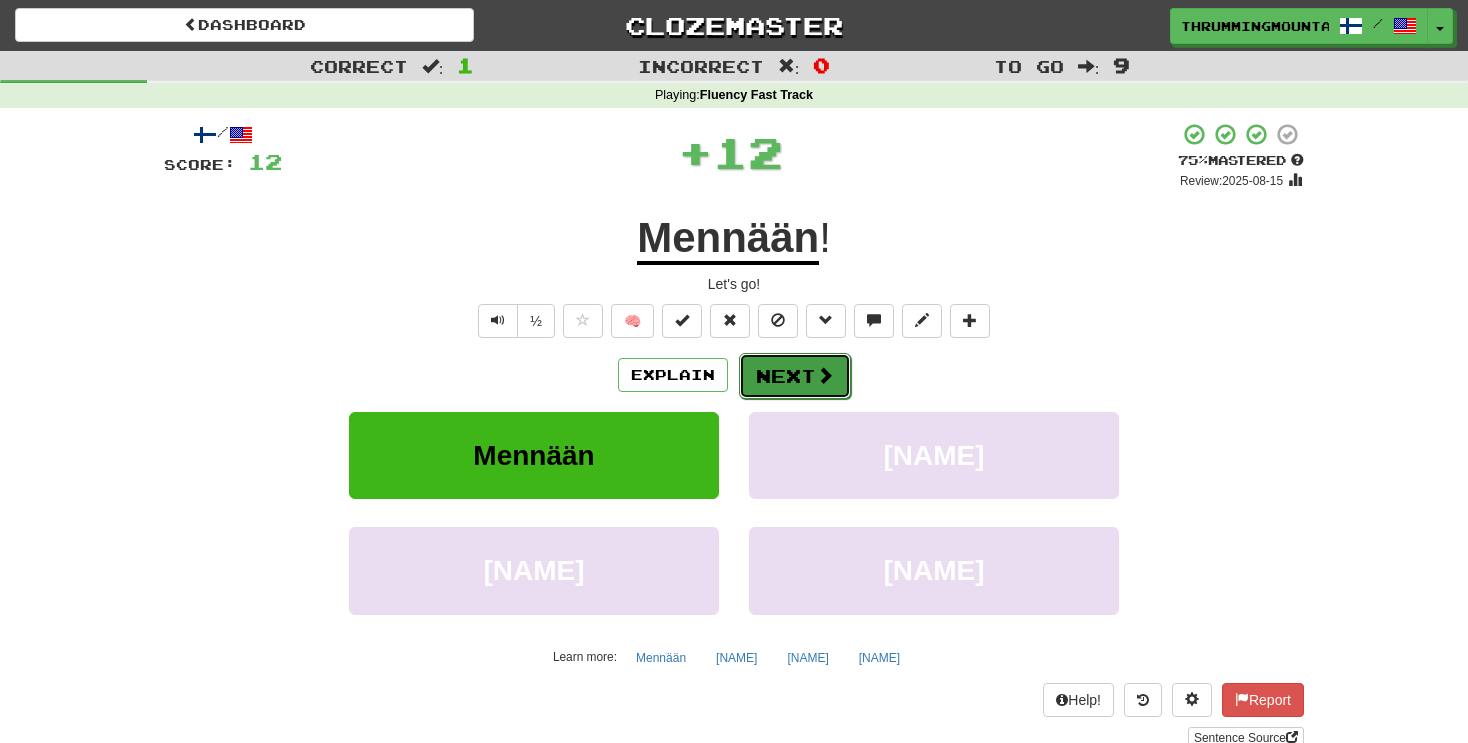 click on "Next" at bounding box center [795, 376] 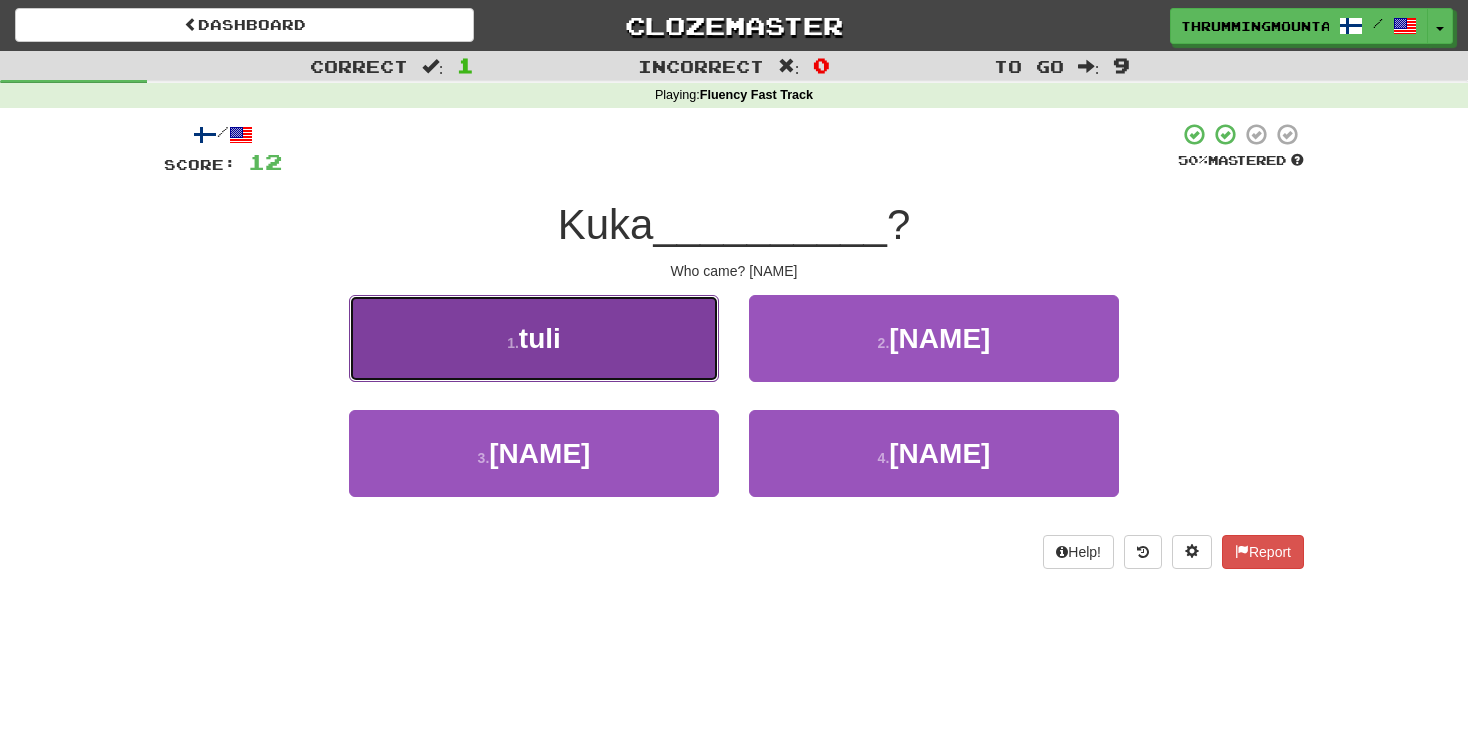 click on "1 .  [NAME]" at bounding box center (534, 338) 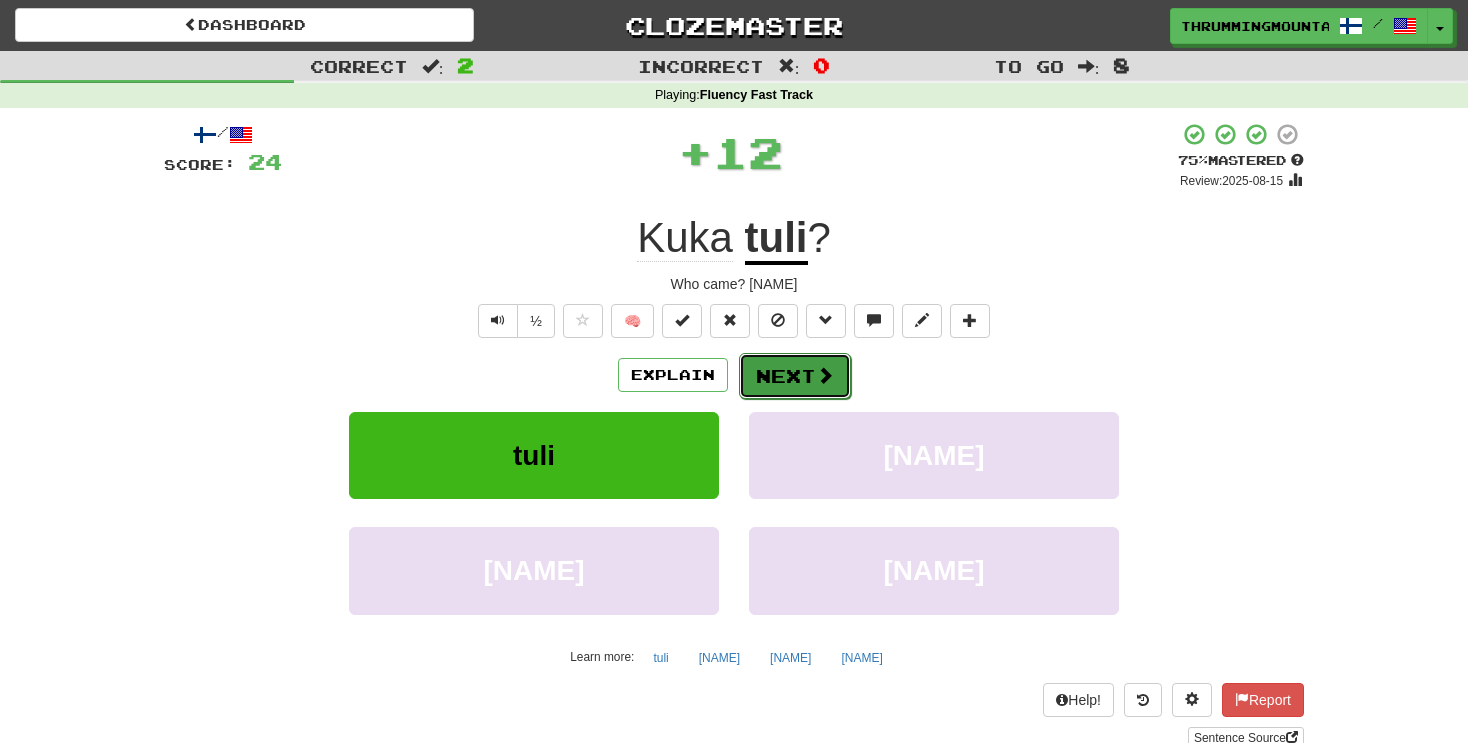 click on "Next" at bounding box center (795, 376) 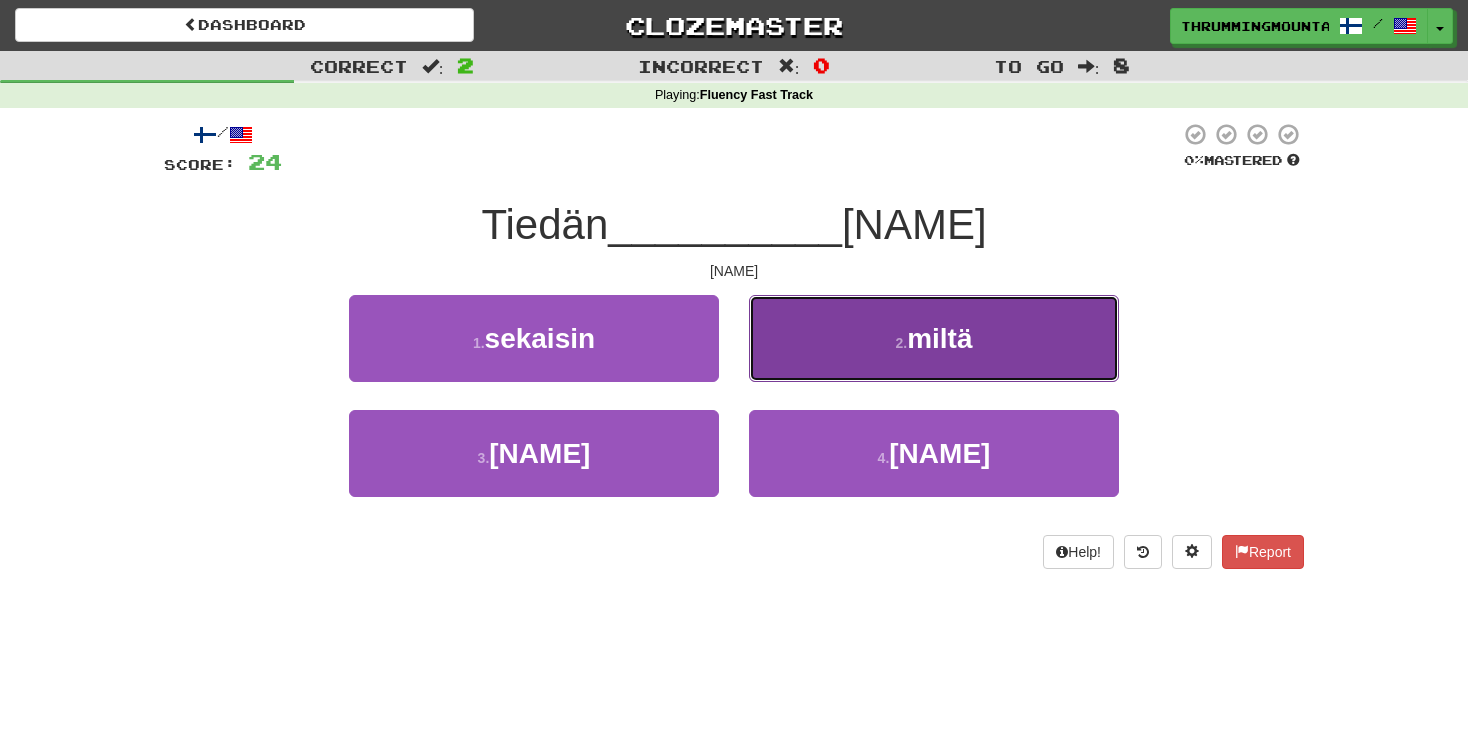 click on "2 .  [NAME]" at bounding box center (934, 338) 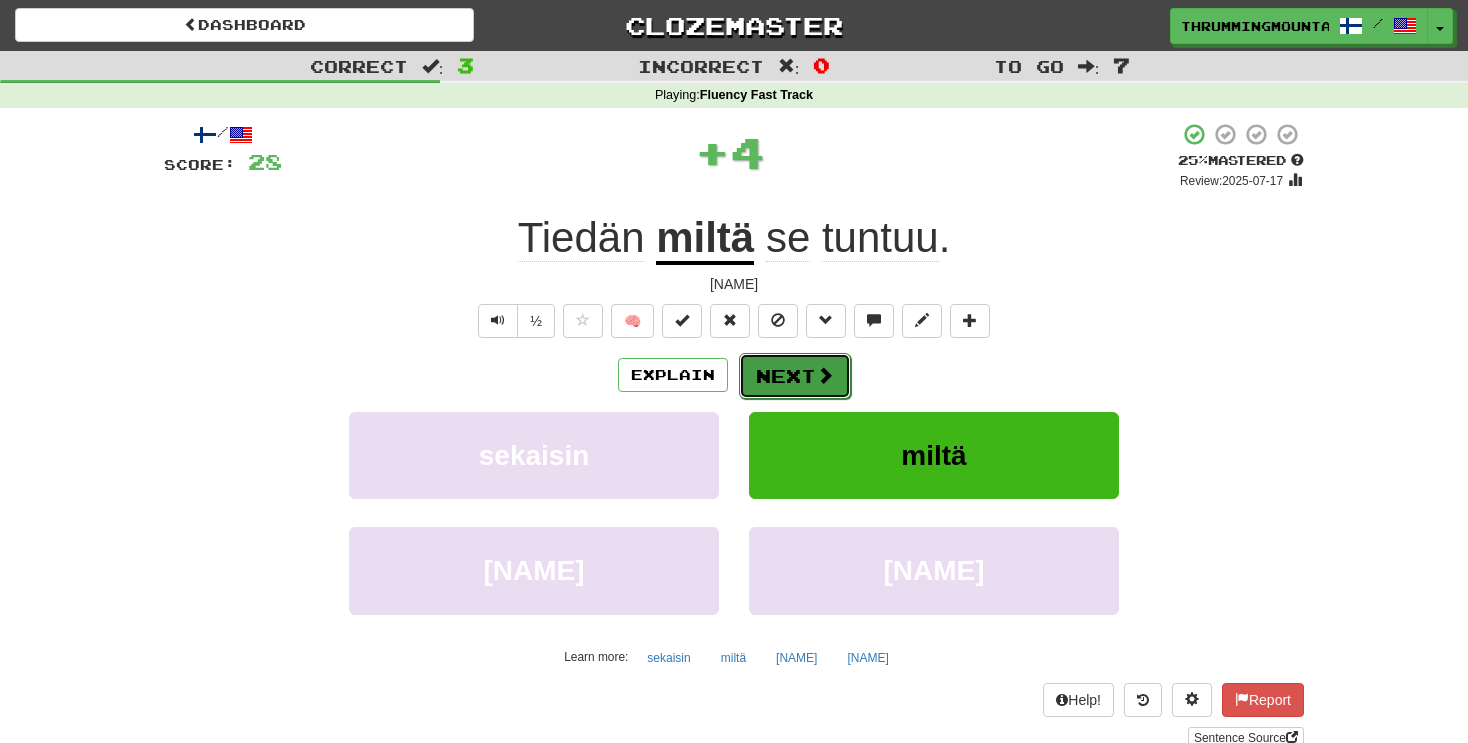 click on "Next" at bounding box center [795, 376] 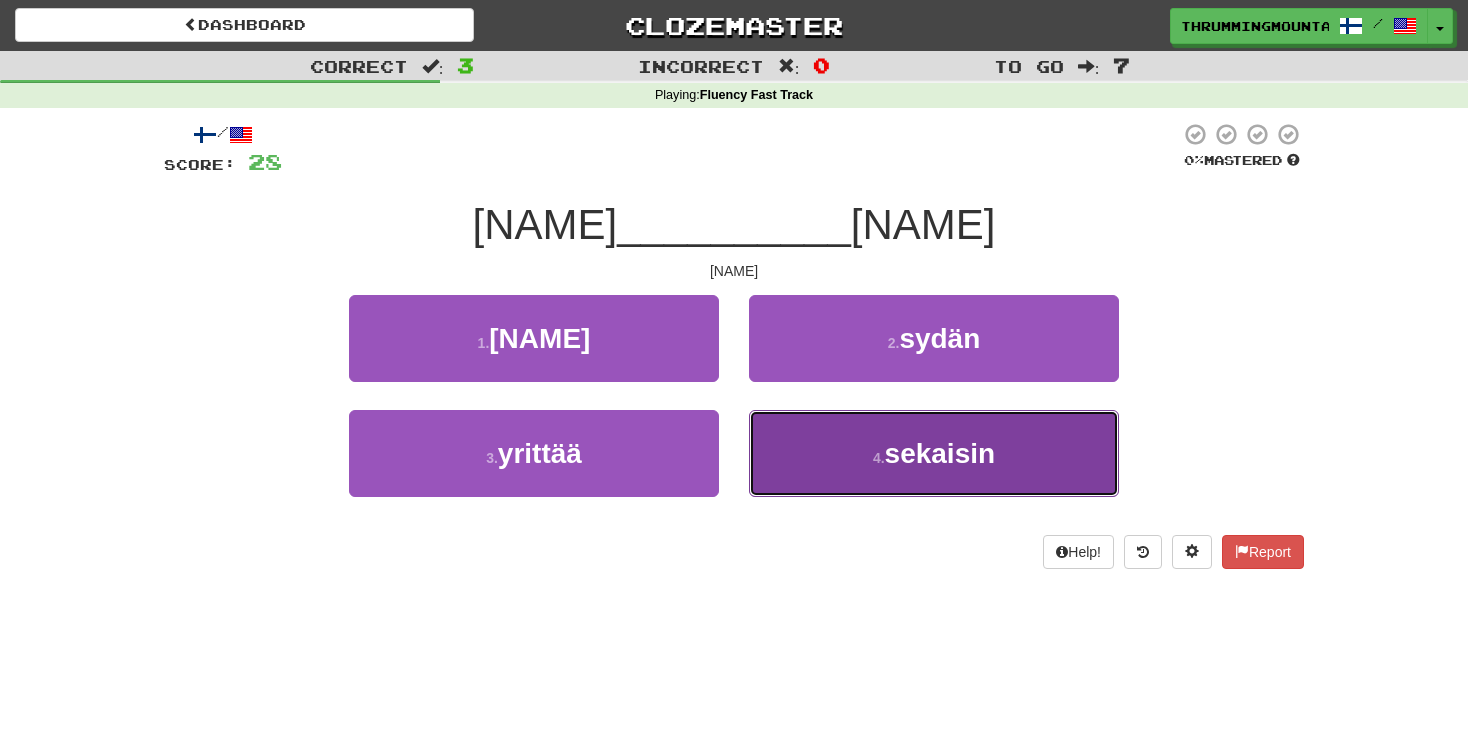 click on "4 .  [NAME]" at bounding box center (934, 453) 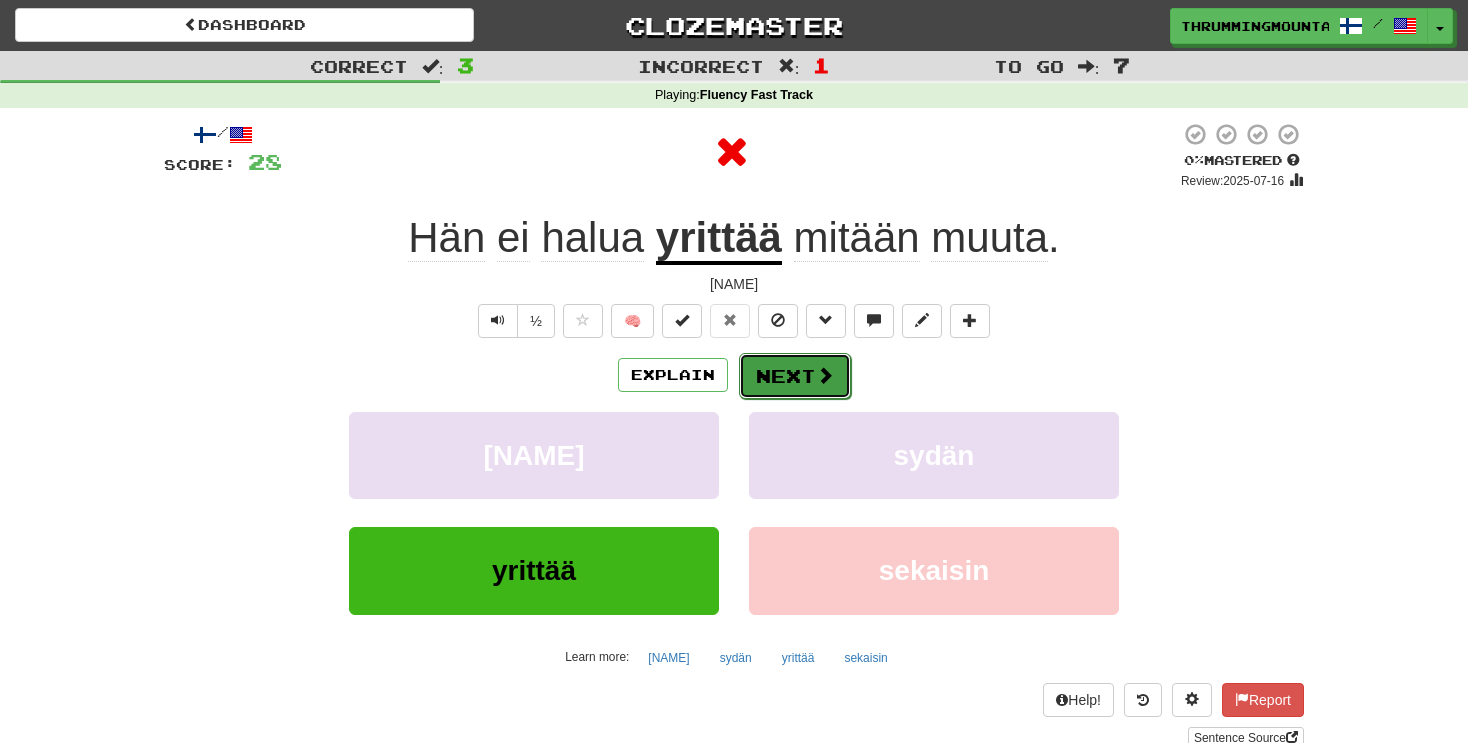 click on "Next" at bounding box center [795, 376] 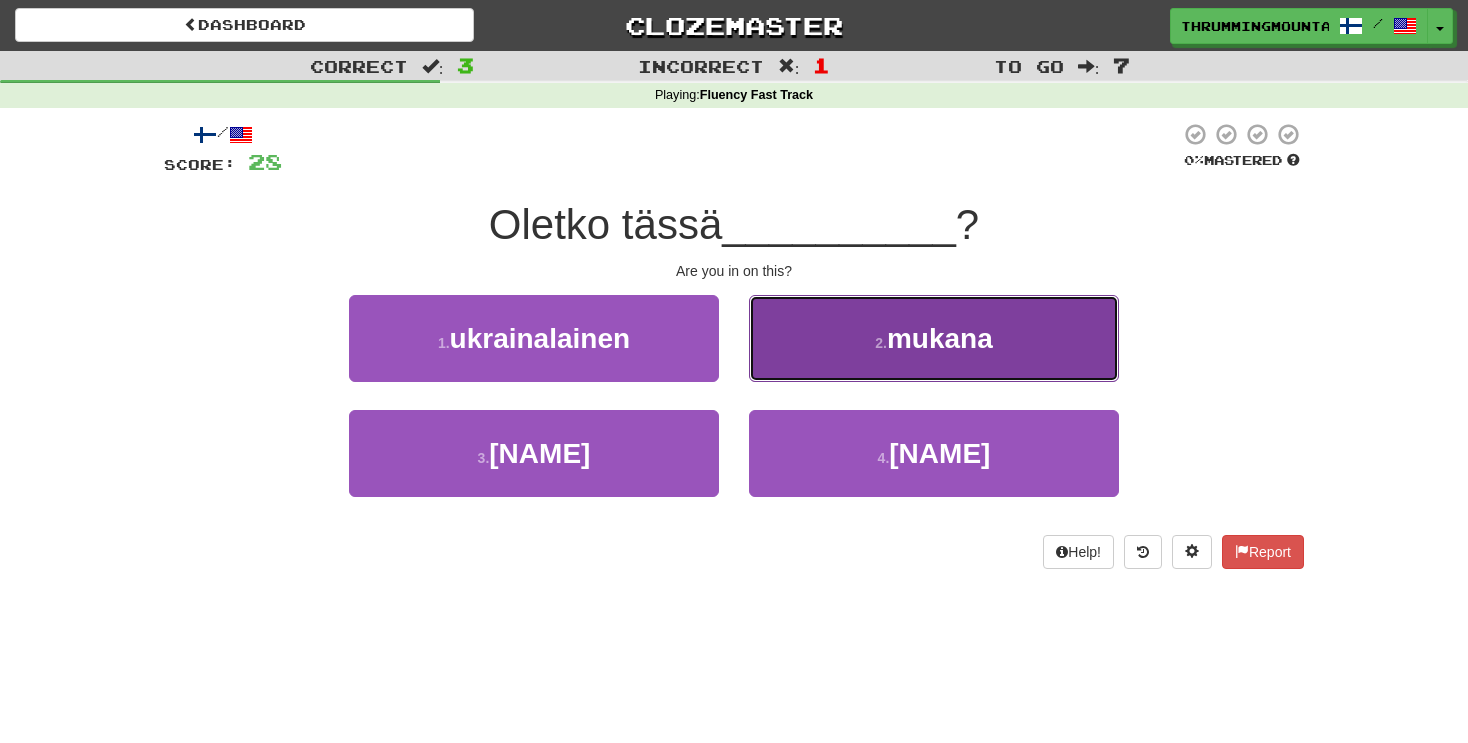 click on "2 .  [NAME]" at bounding box center (934, 338) 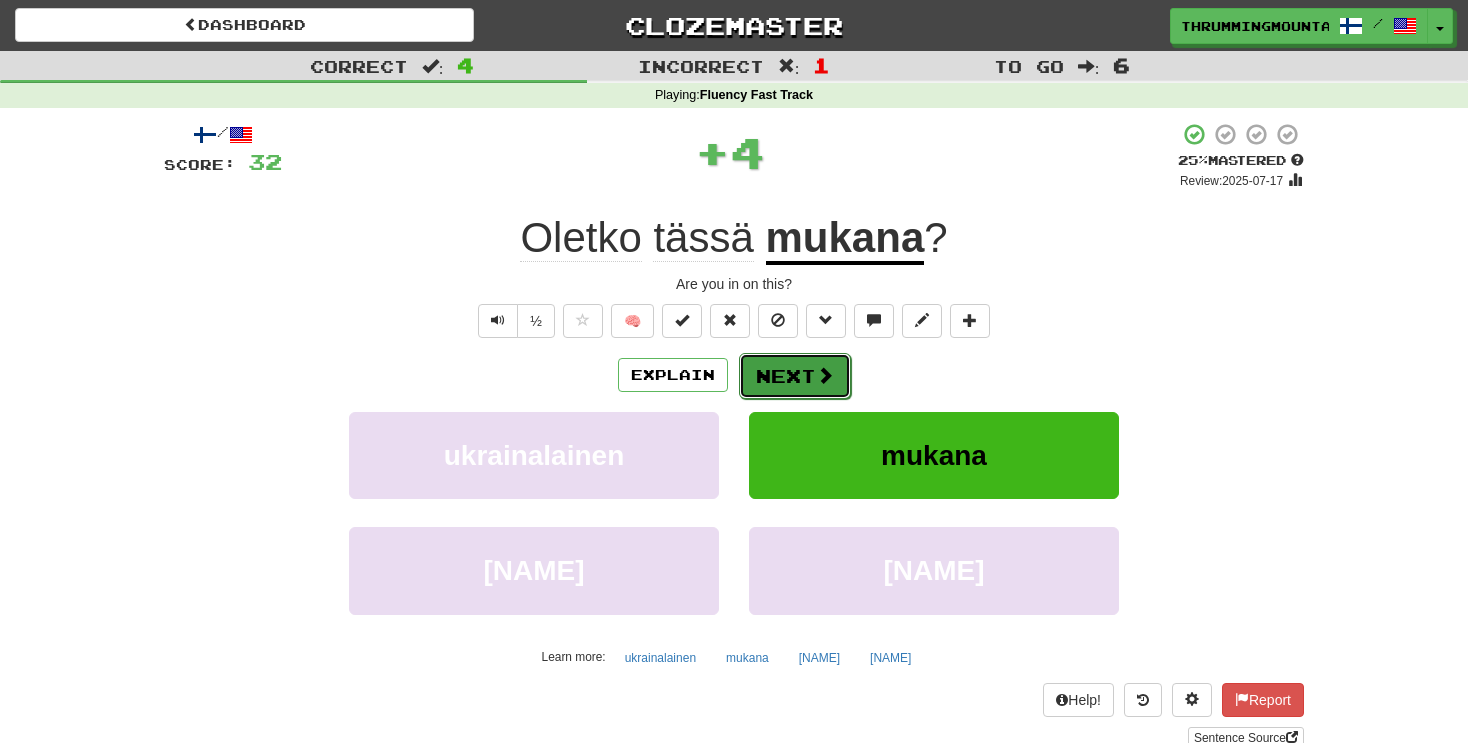 click on "Next" at bounding box center [795, 376] 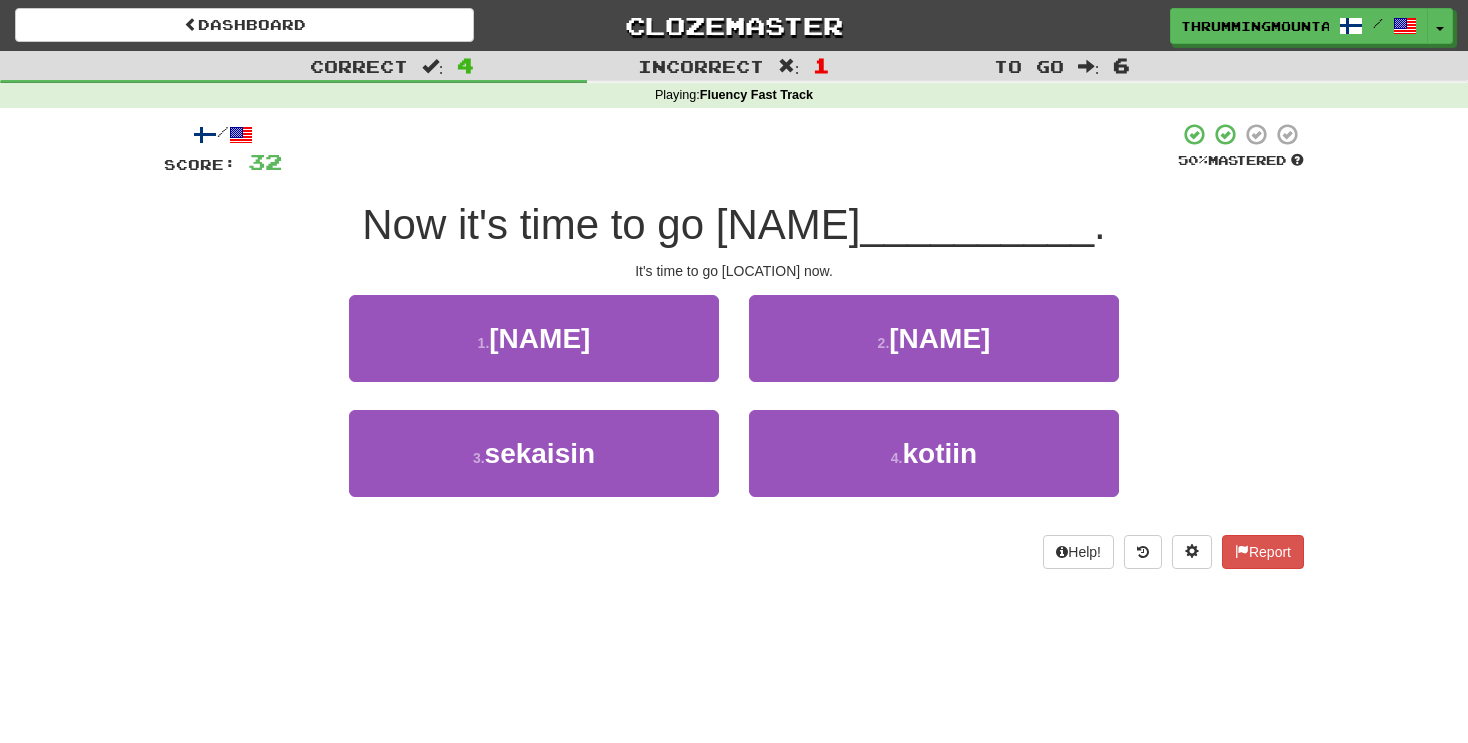 click on "4 .  [NAME]" at bounding box center (934, 467) 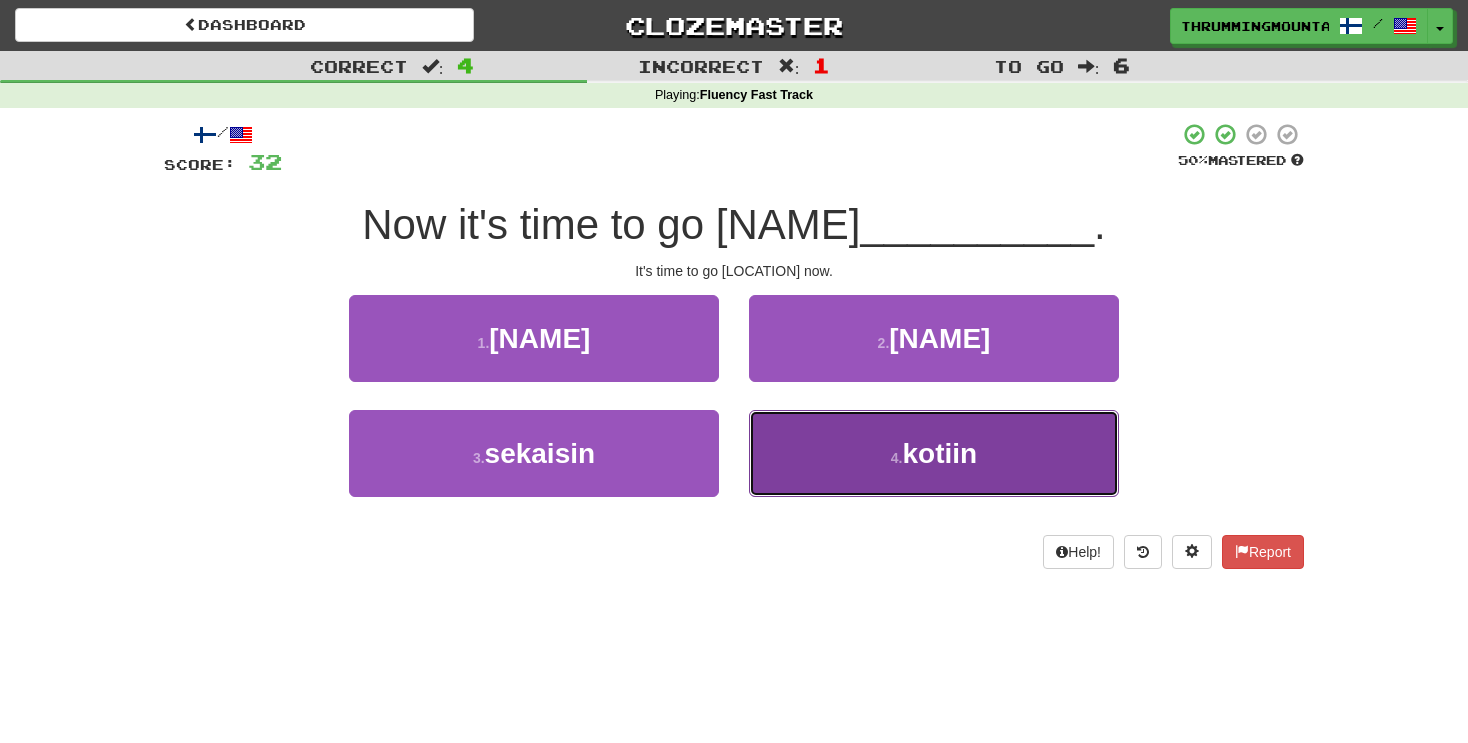 click on "4 .  [NAME]" at bounding box center (934, 453) 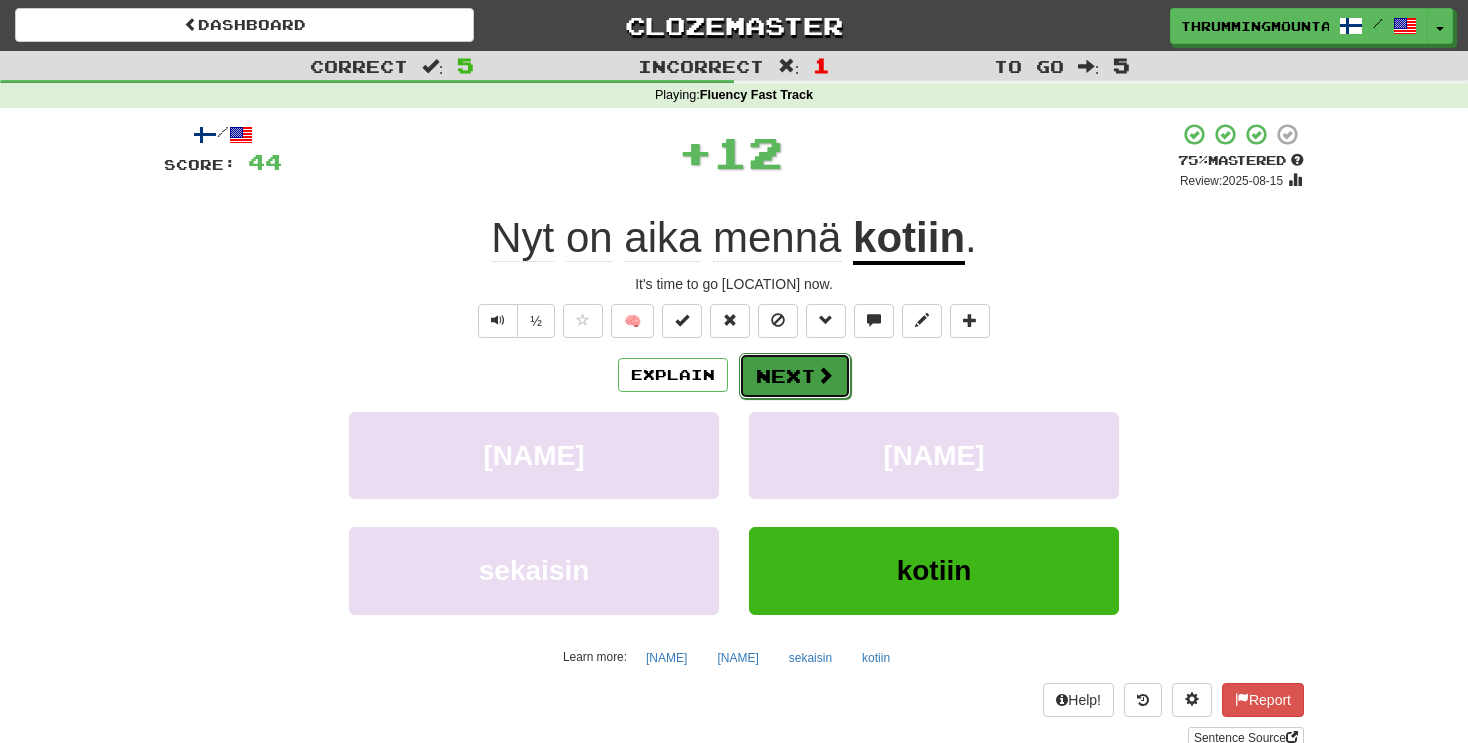 click on "Next" at bounding box center (795, 376) 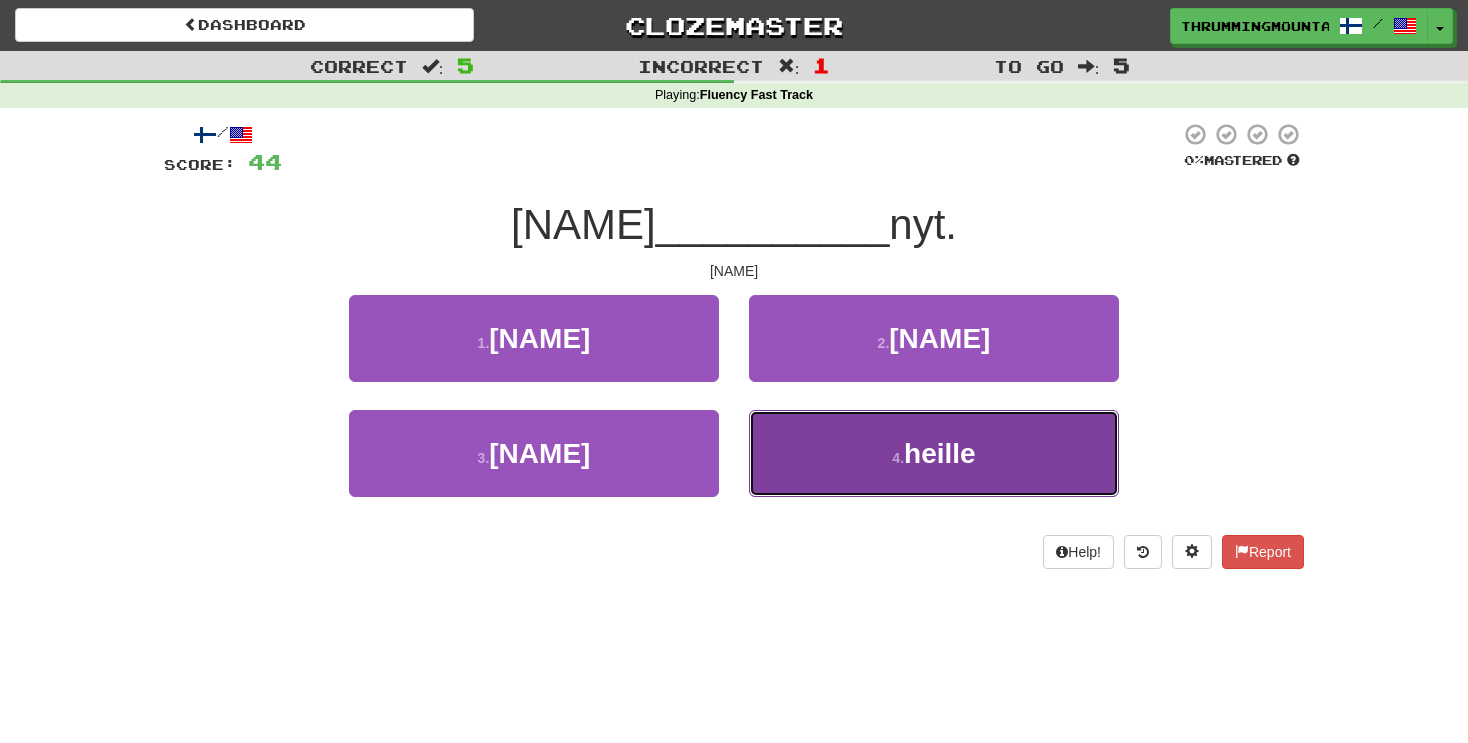 click on "heille" at bounding box center [940, 453] 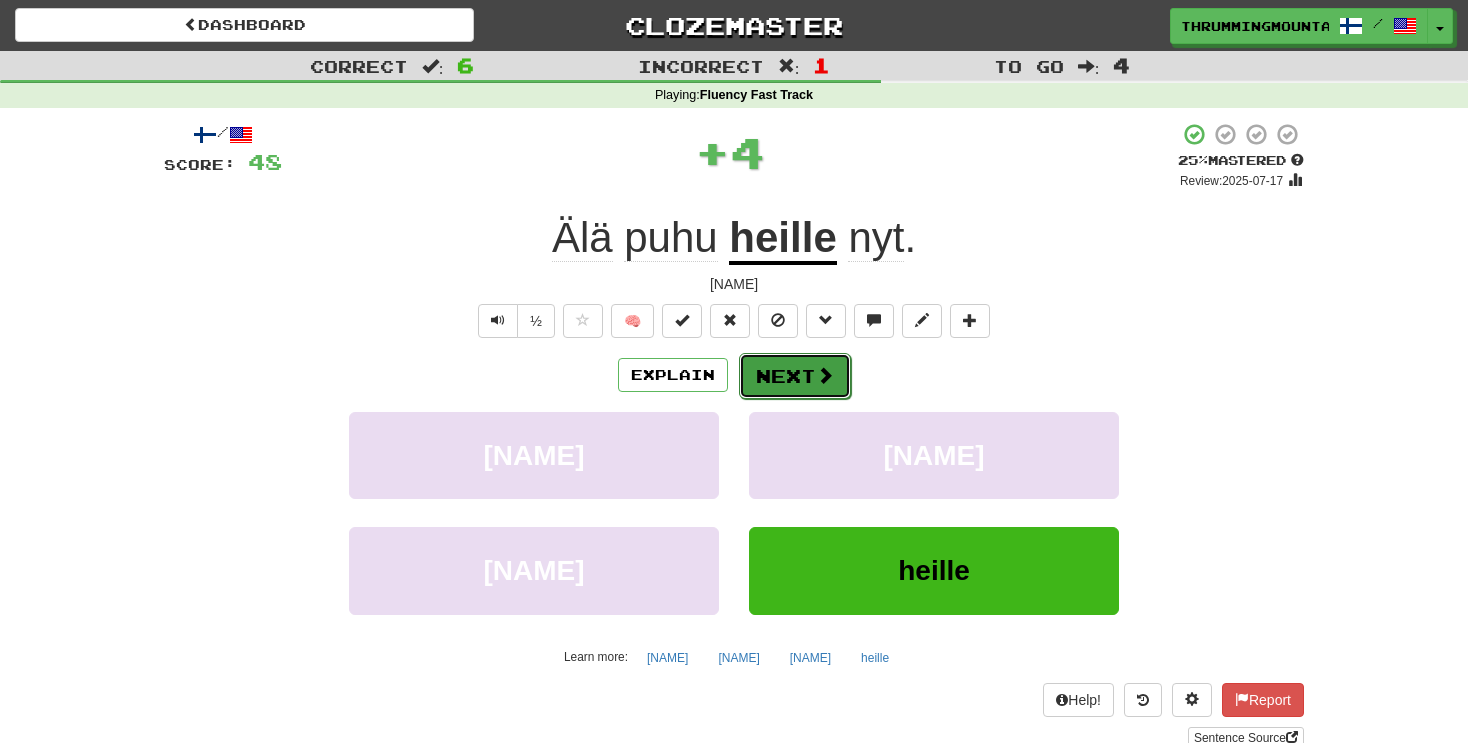 click on "Next" at bounding box center [795, 376] 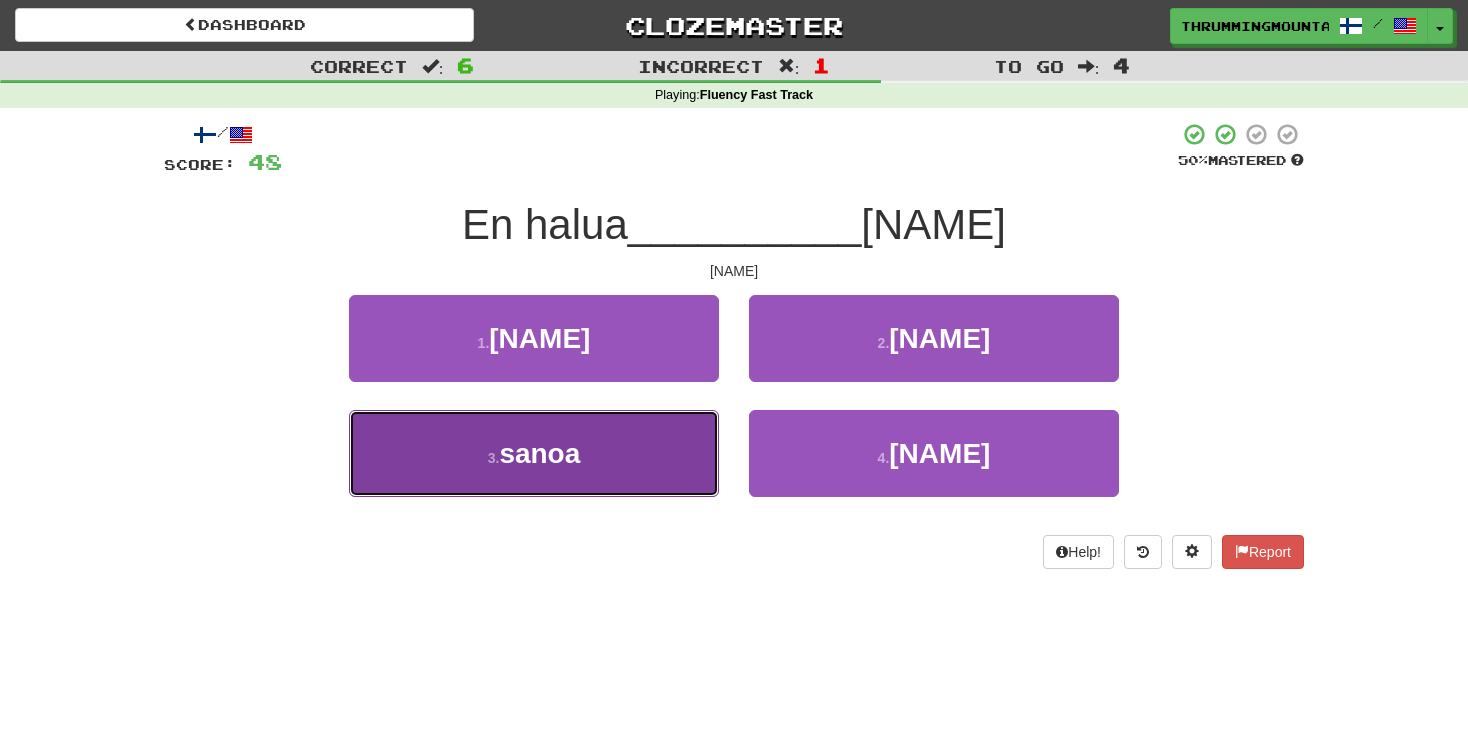click on "3 .  [NAME]" at bounding box center [534, 453] 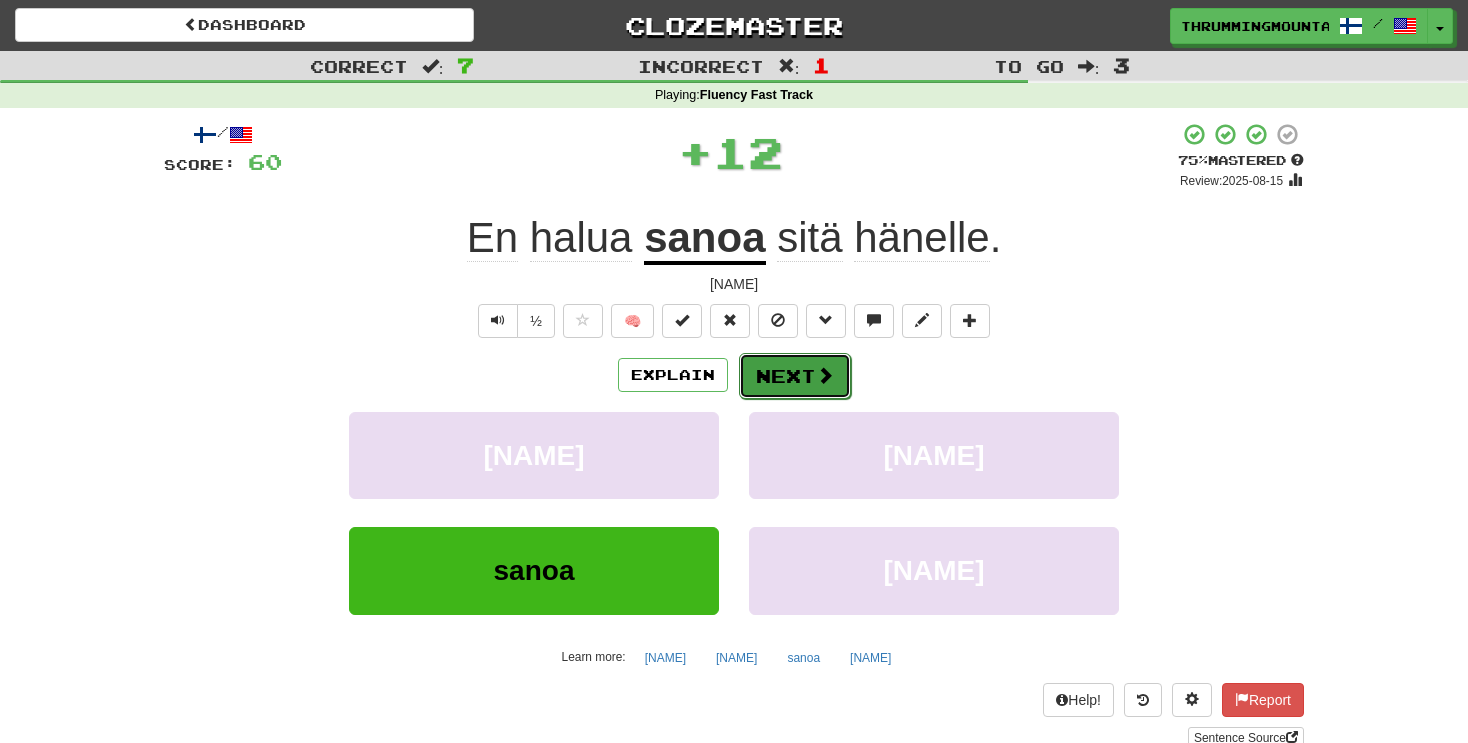 click on "Next" at bounding box center [795, 376] 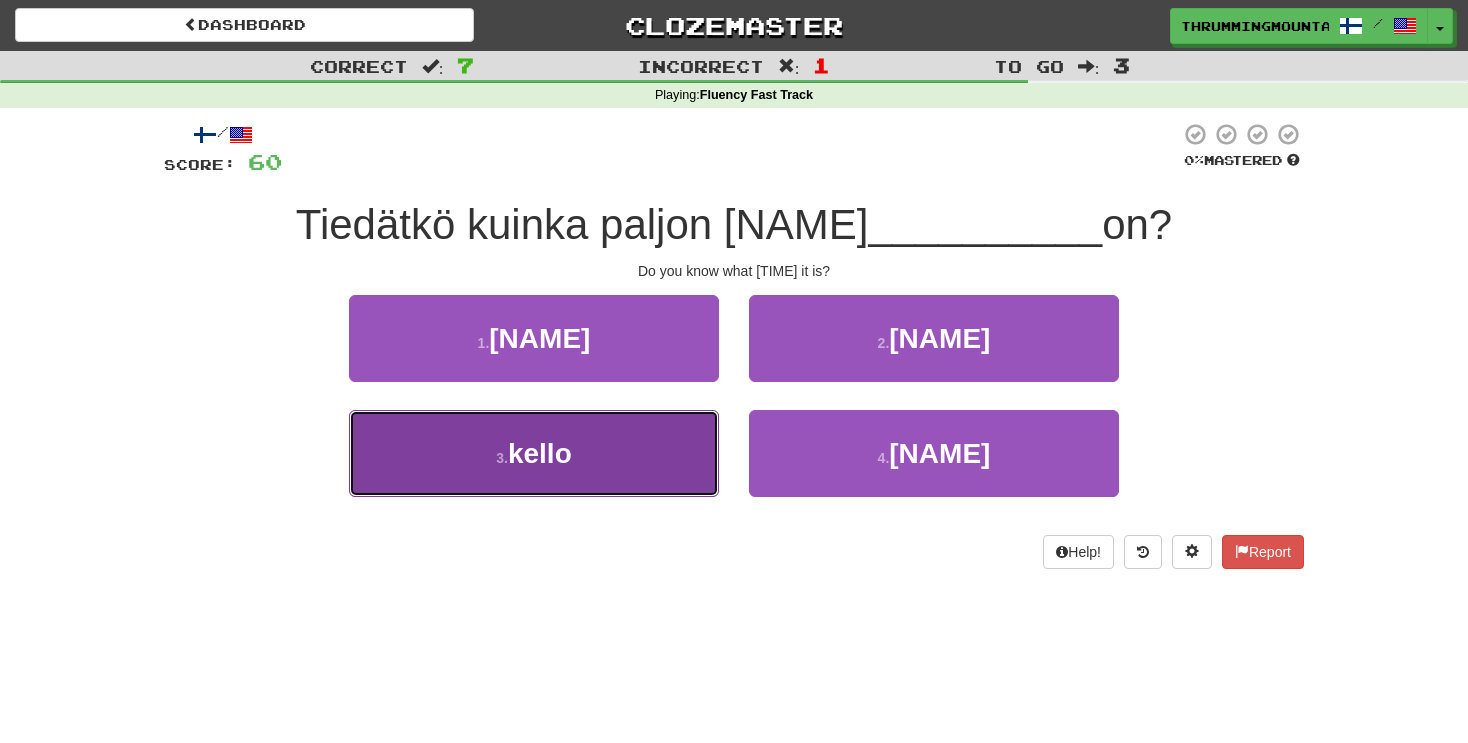 click on "3 .  [NAME]" at bounding box center (534, 453) 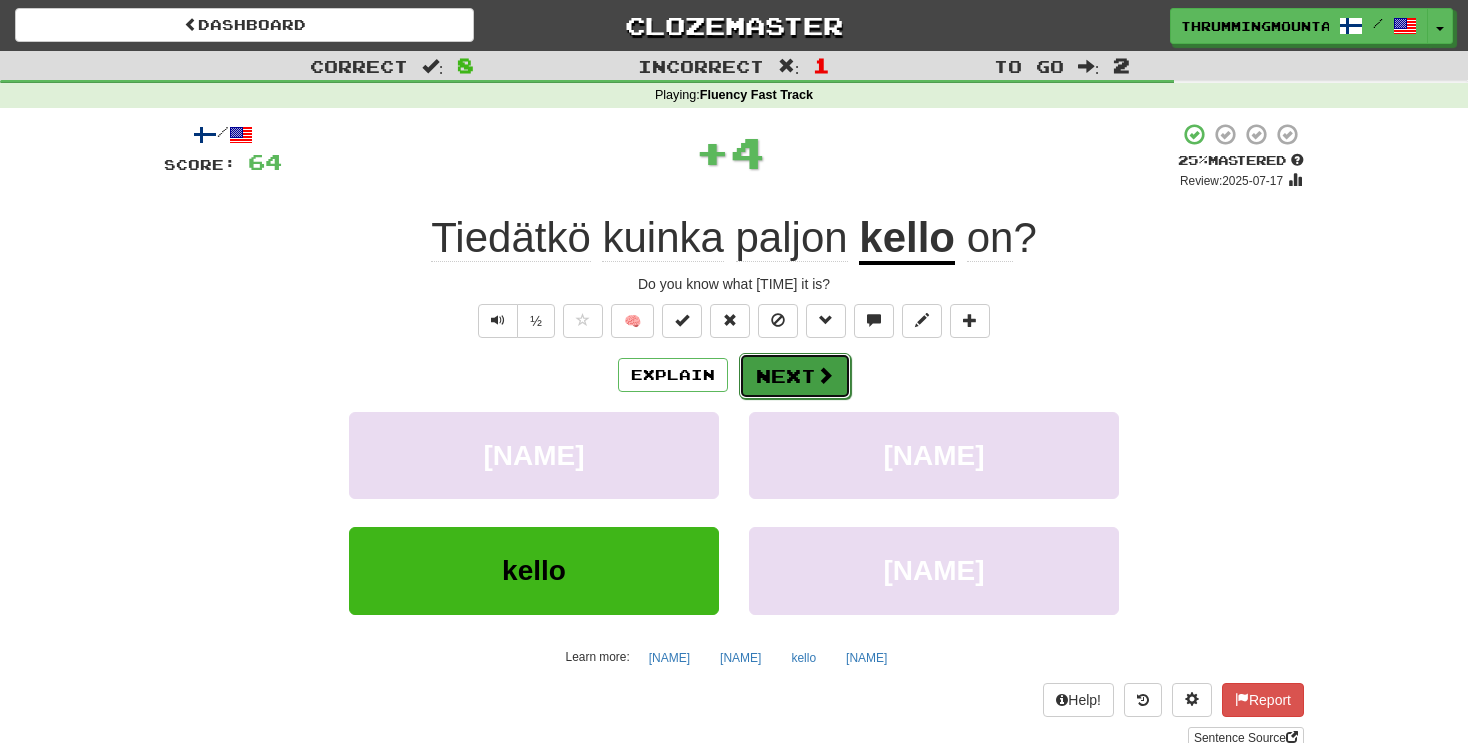 click on "Next" at bounding box center [795, 376] 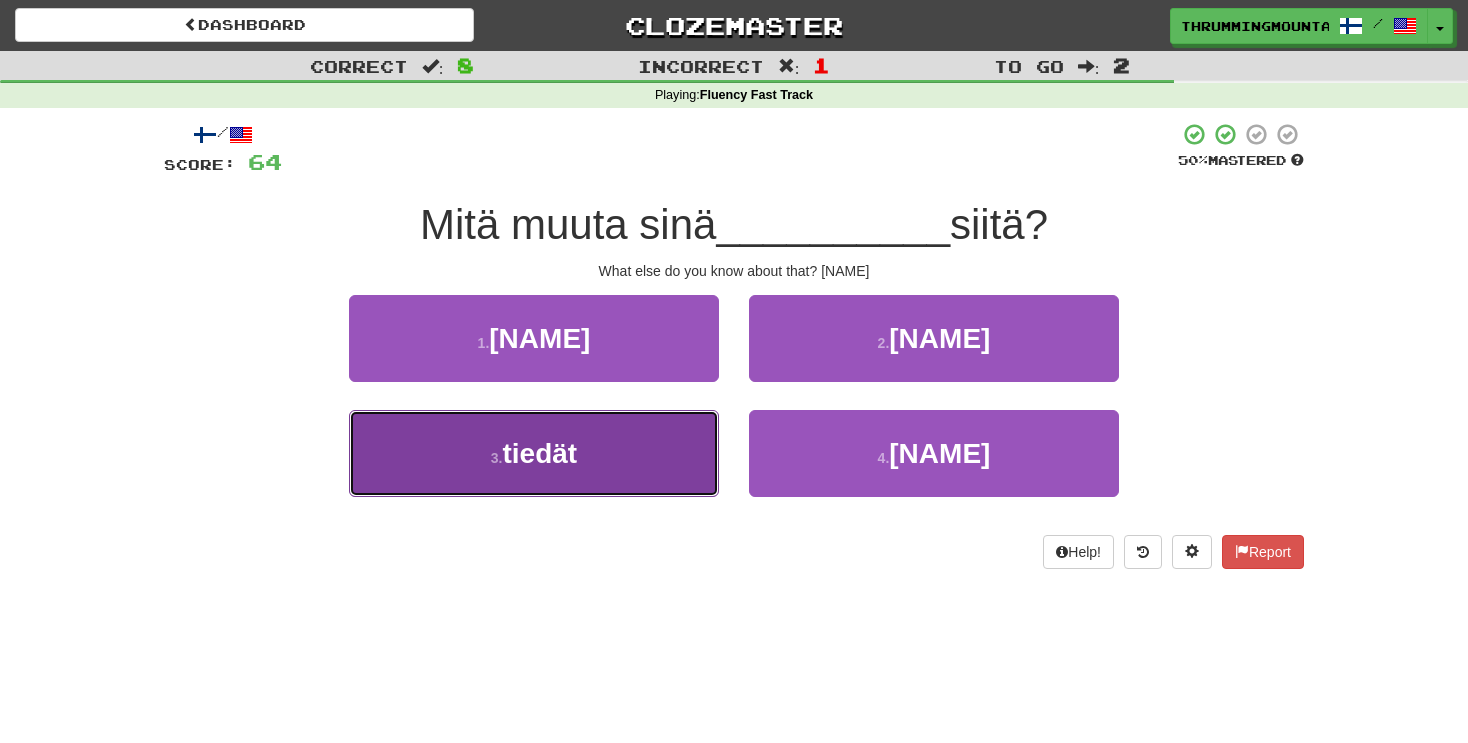 click on "3 .  [NAME]" at bounding box center [534, 453] 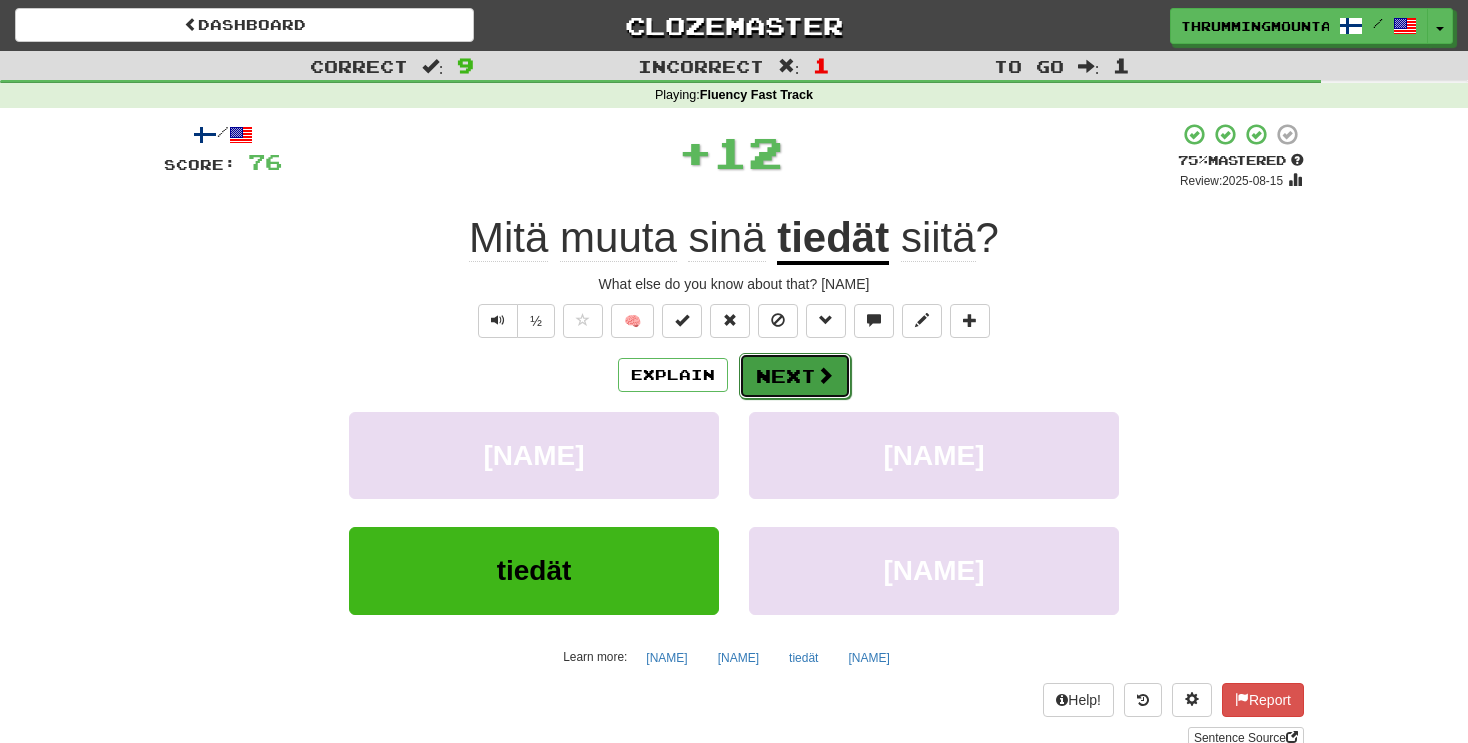 click on "Next" at bounding box center [795, 376] 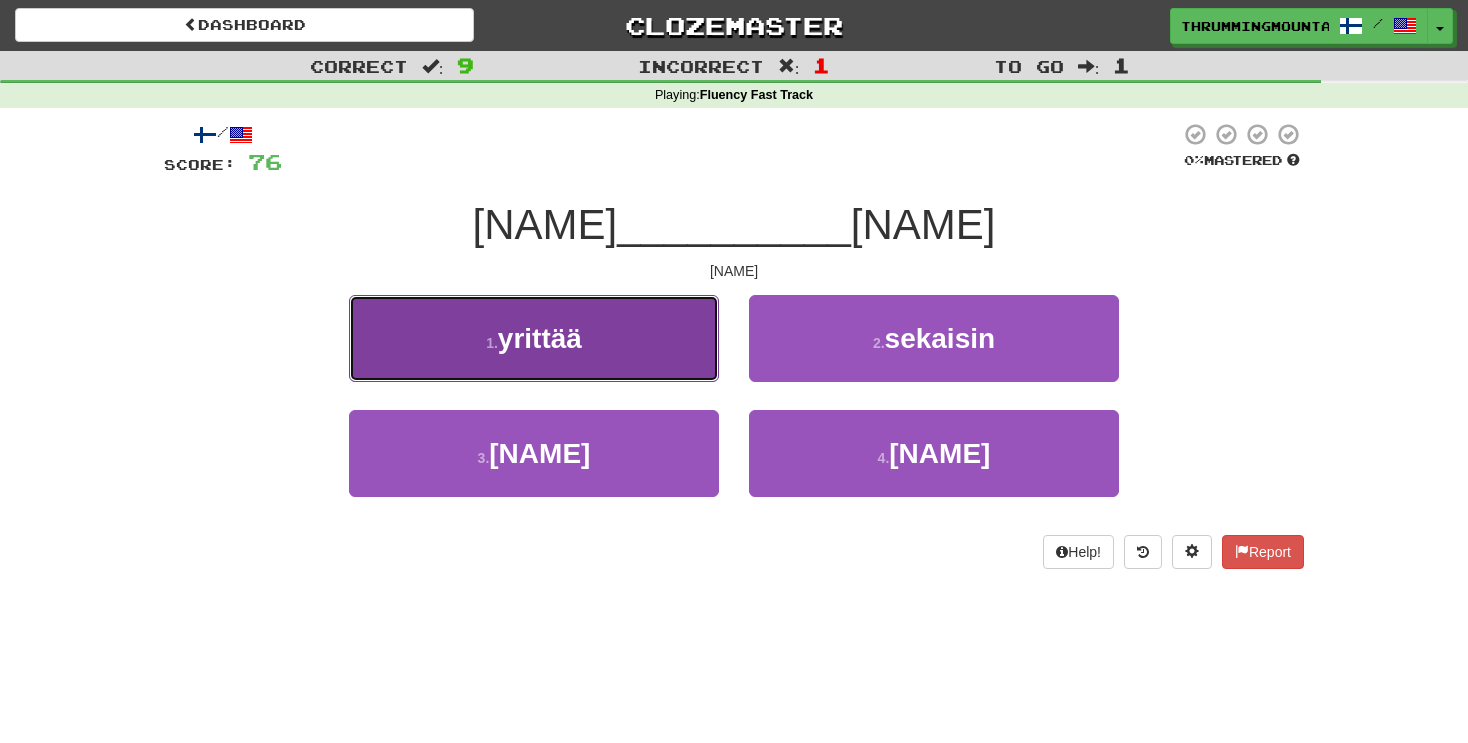 click on "yrittää" at bounding box center [540, 338] 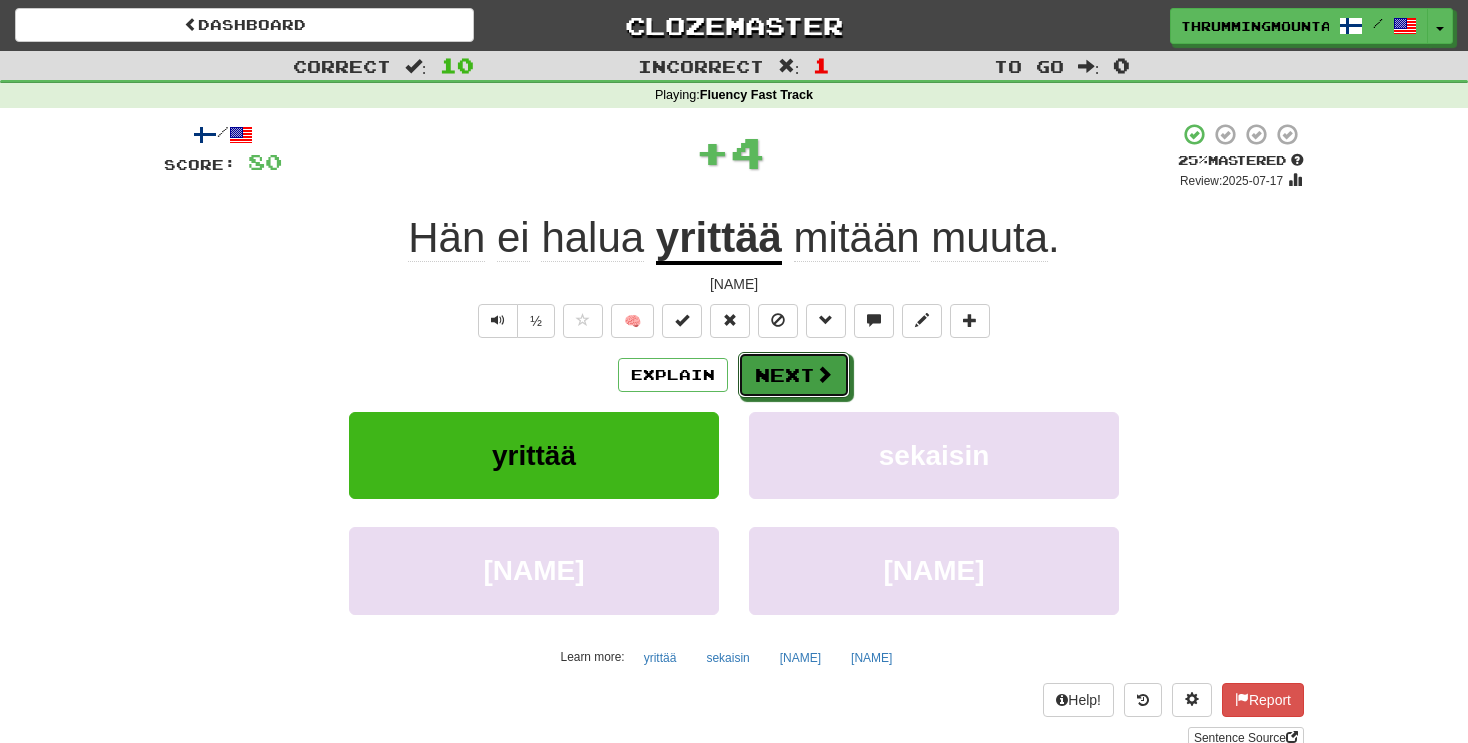 click on "Next" at bounding box center (794, 375) 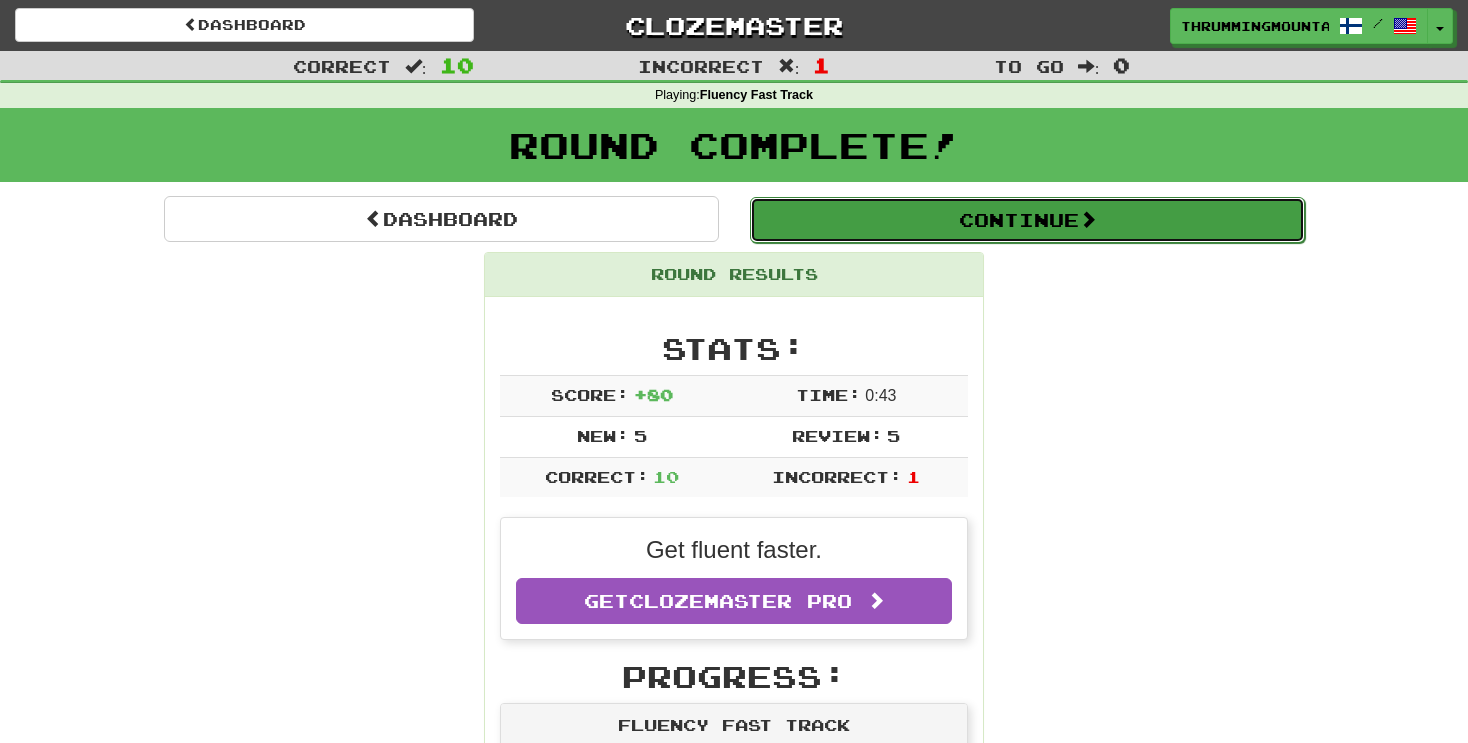 click on "Continue" at bounding box center [1027, 220] 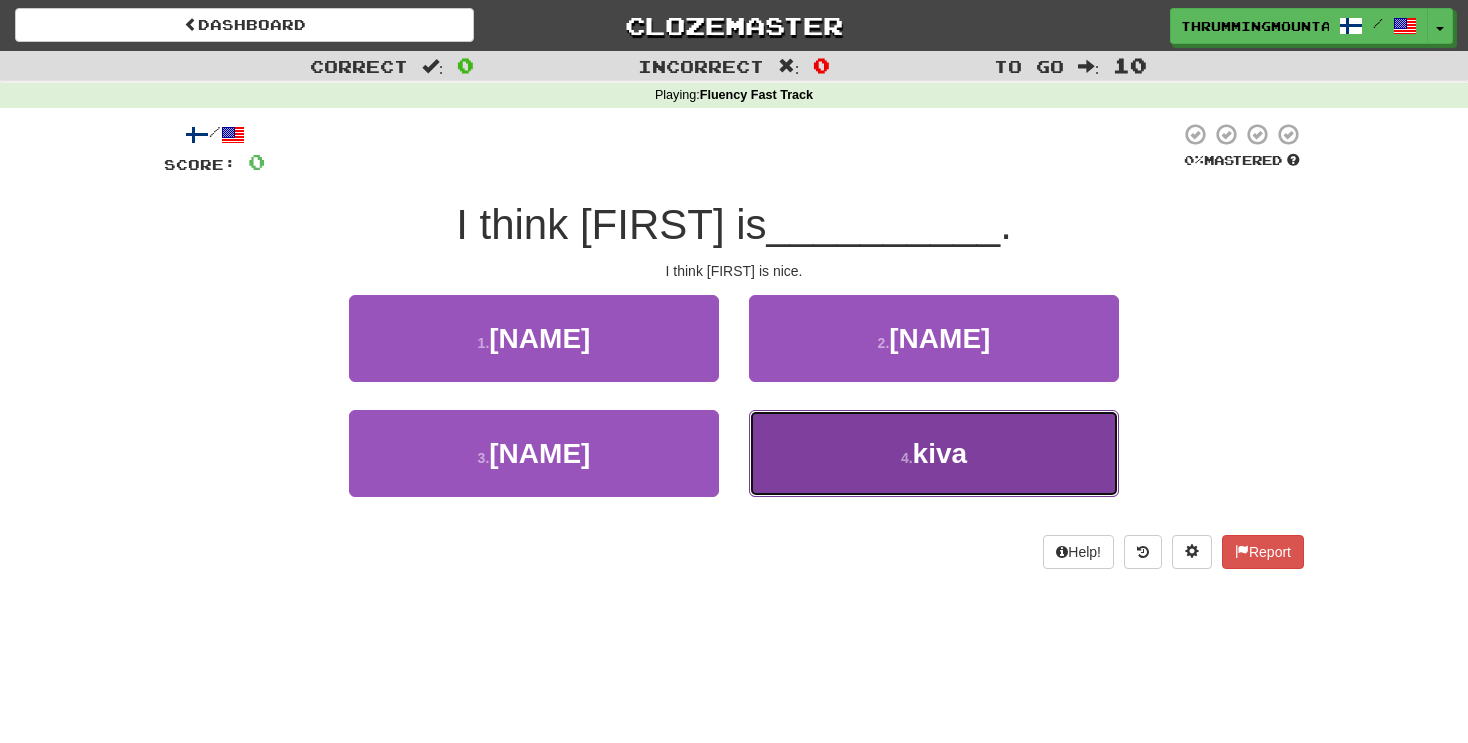click on "4 .  [NAME]" at bounding box center [934, 453] 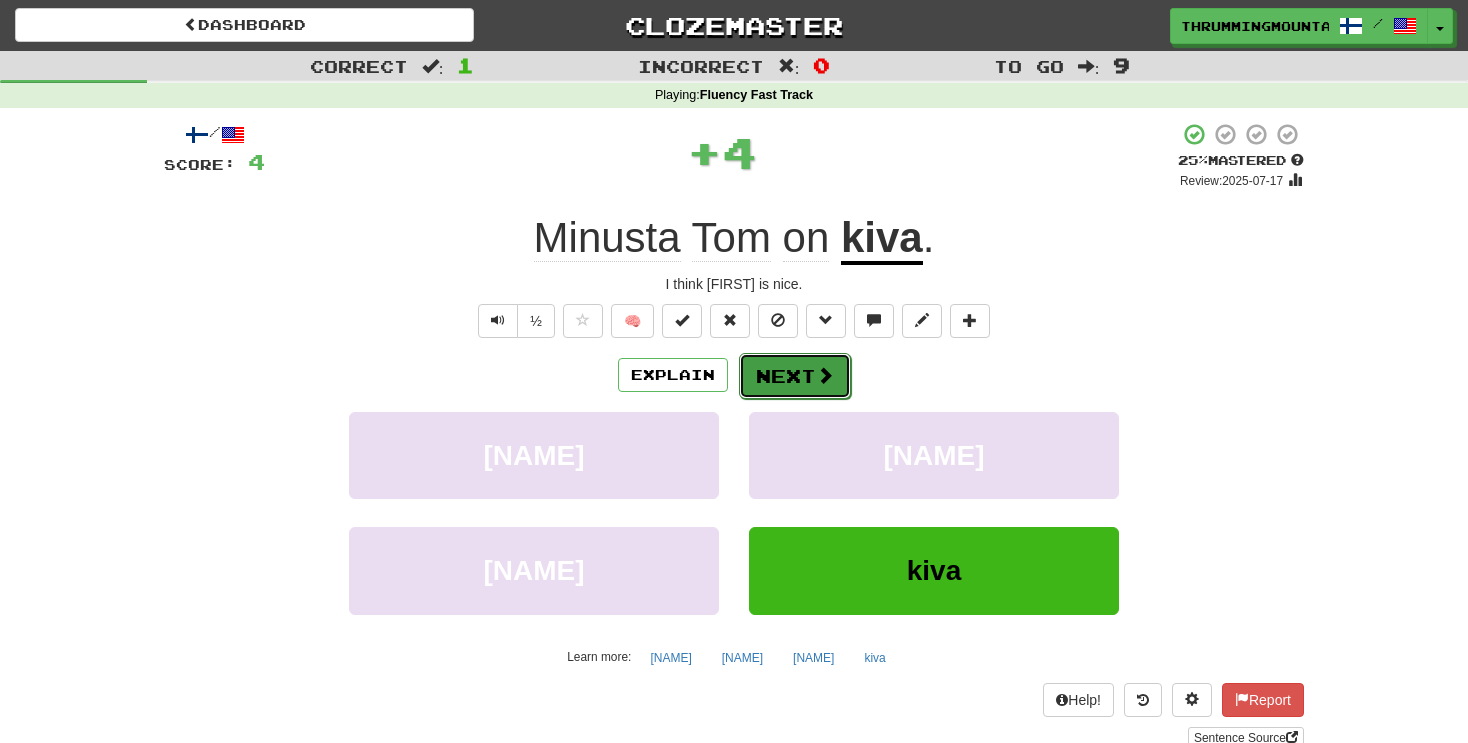 click on "Next" at bounding box center (795, 376) 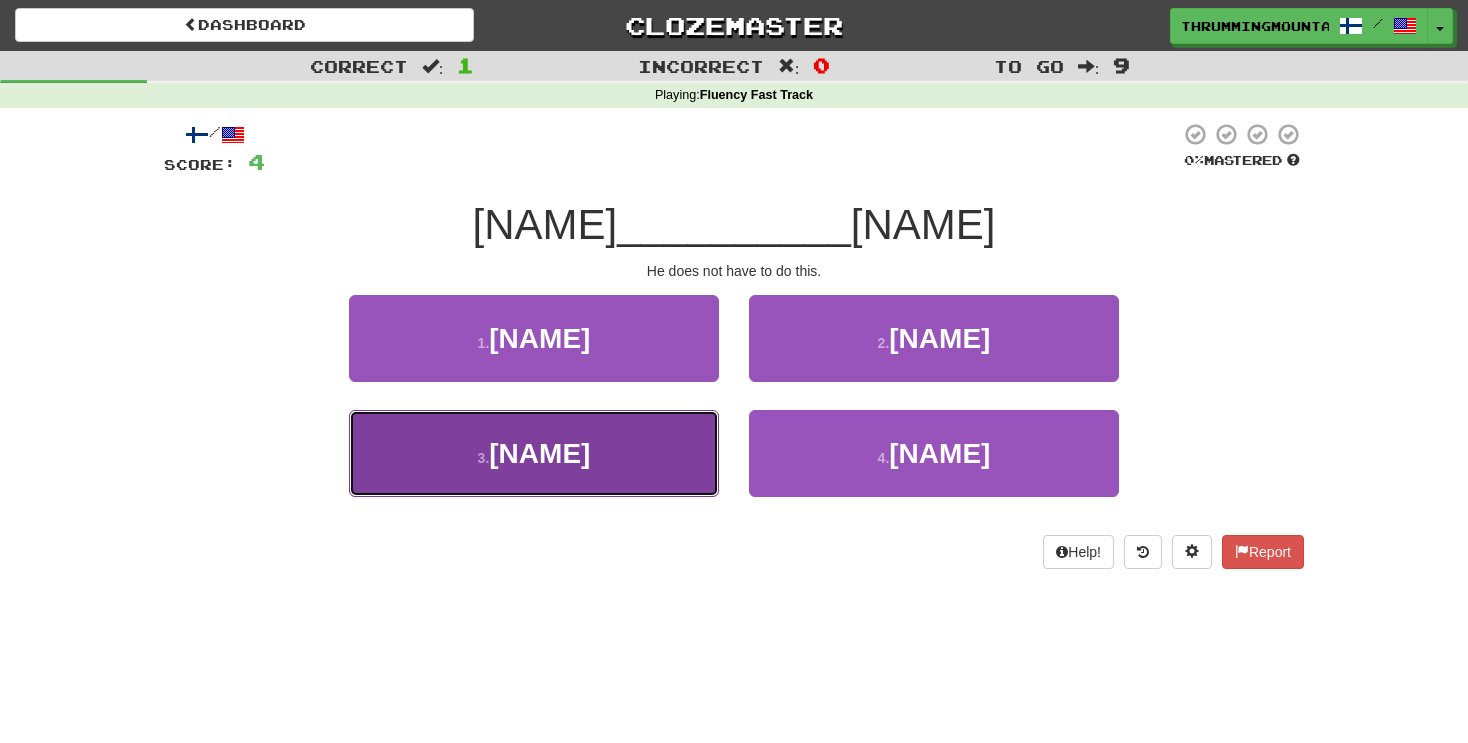 click on "[NAME]" at bounding box center [539, 453] 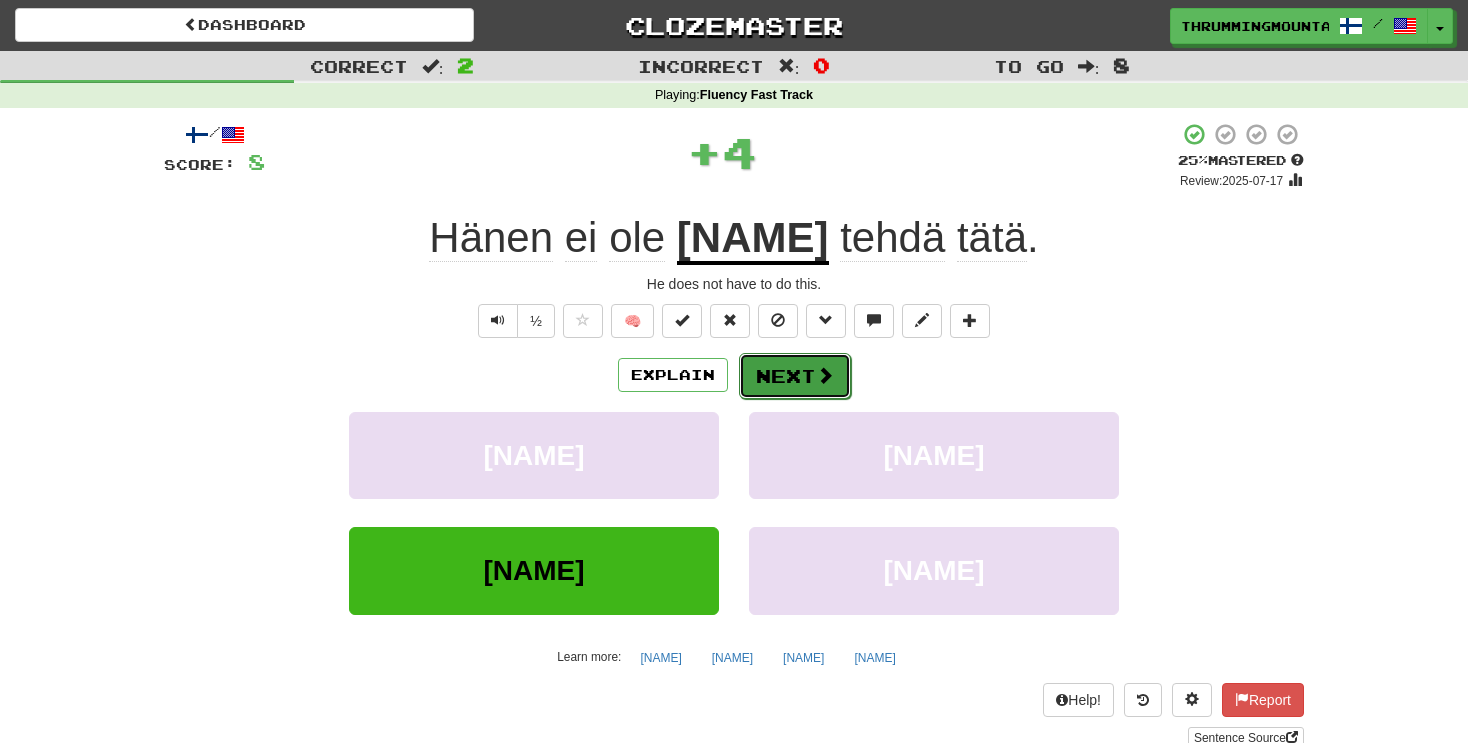 click at bounding box center [825, 375] 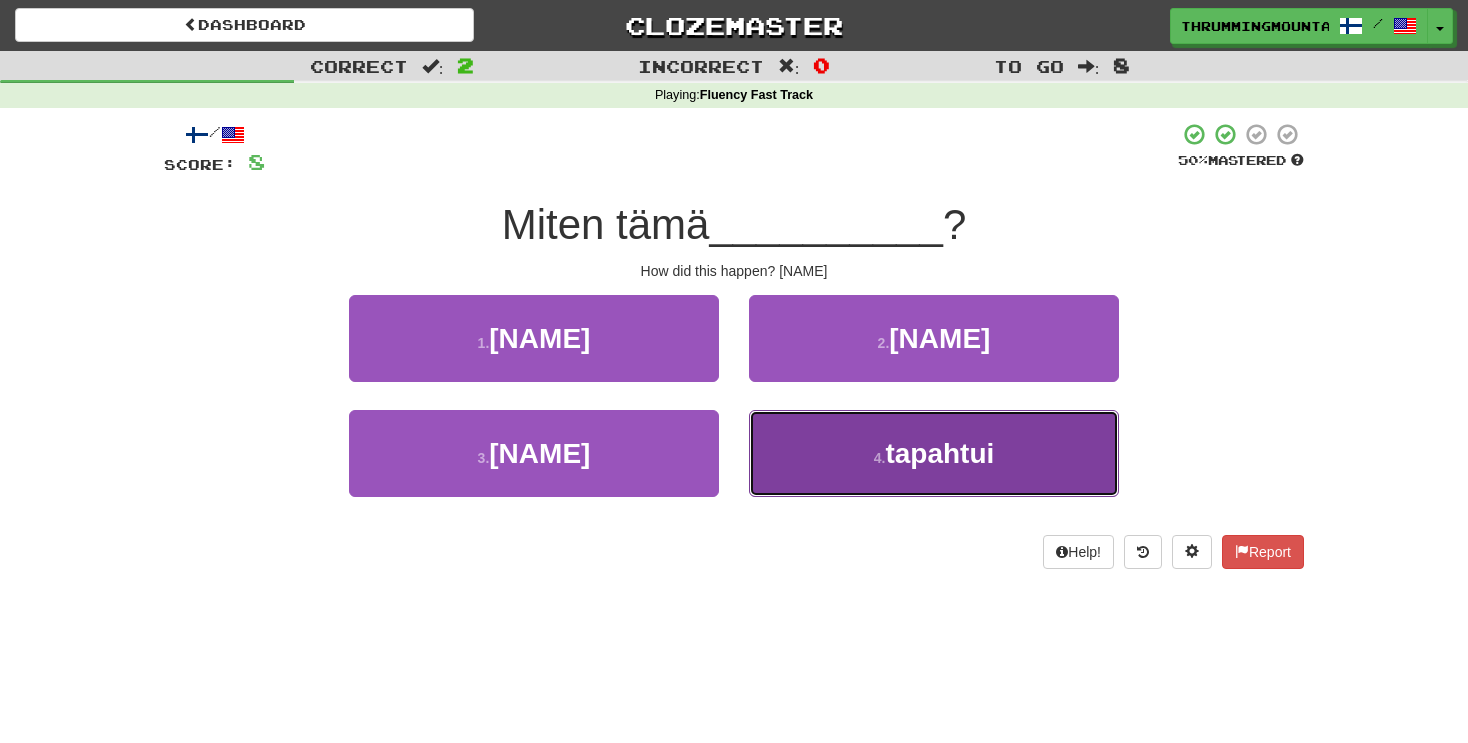 click on "4 .  [NAME]" at bounding box center [934, 453] 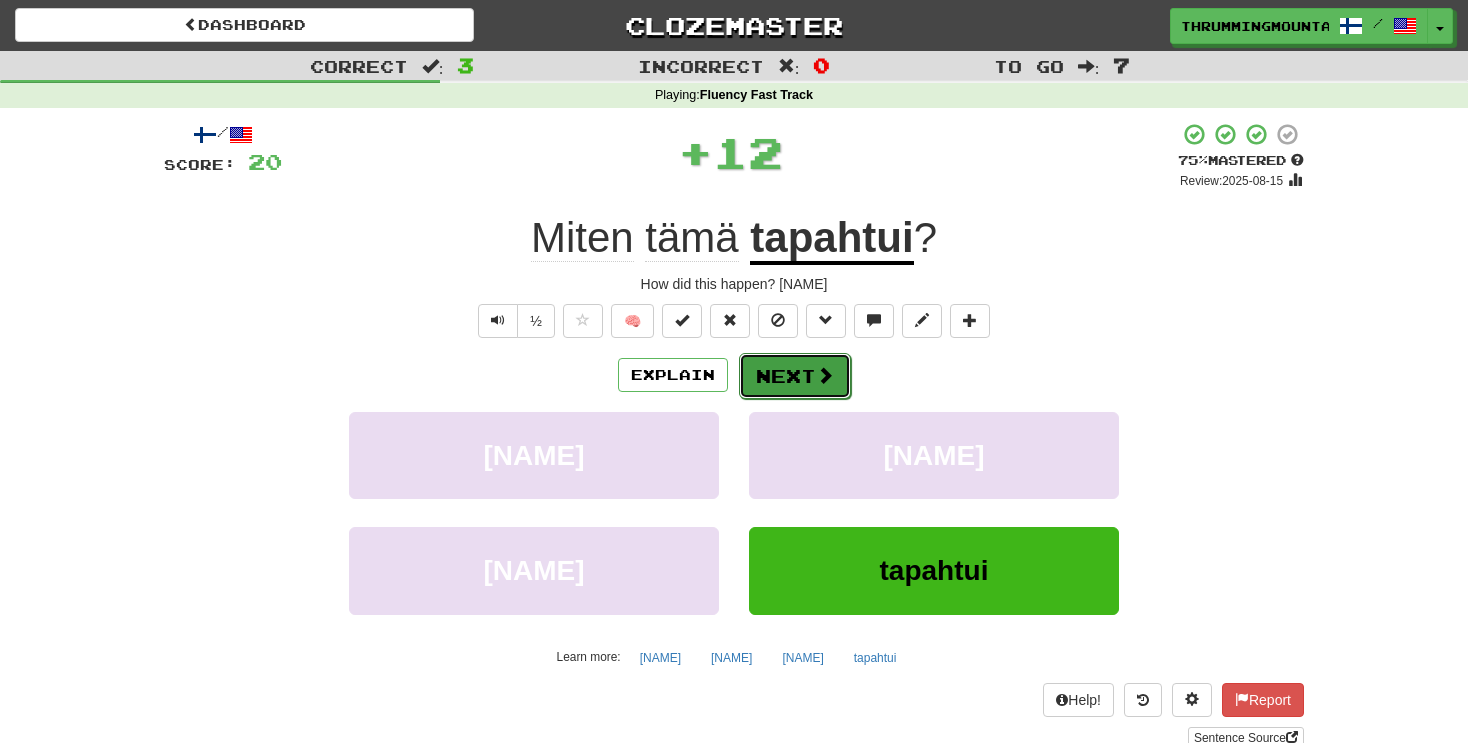 click on "Next" at bounding box center (795, 376) 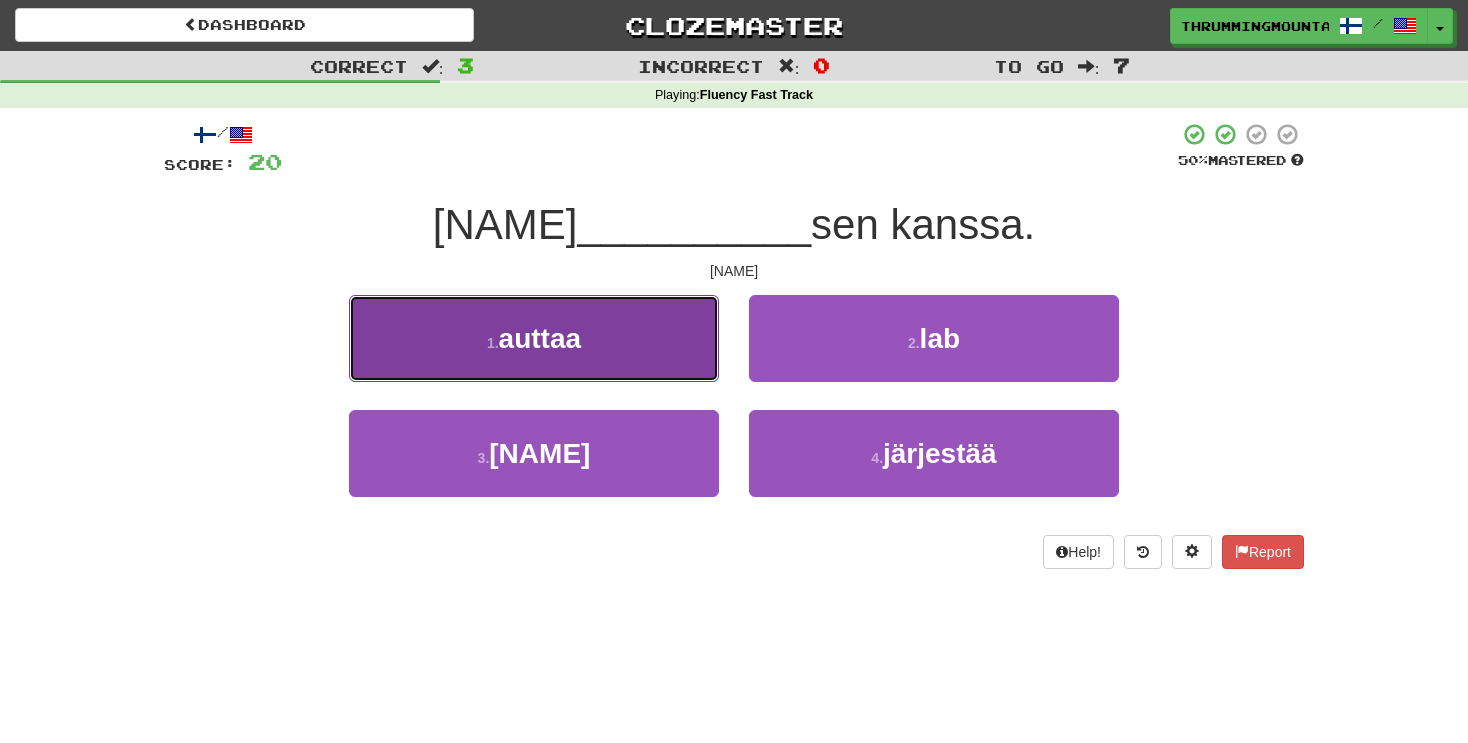 click on "auttaa" at bounding box center [540, 338] 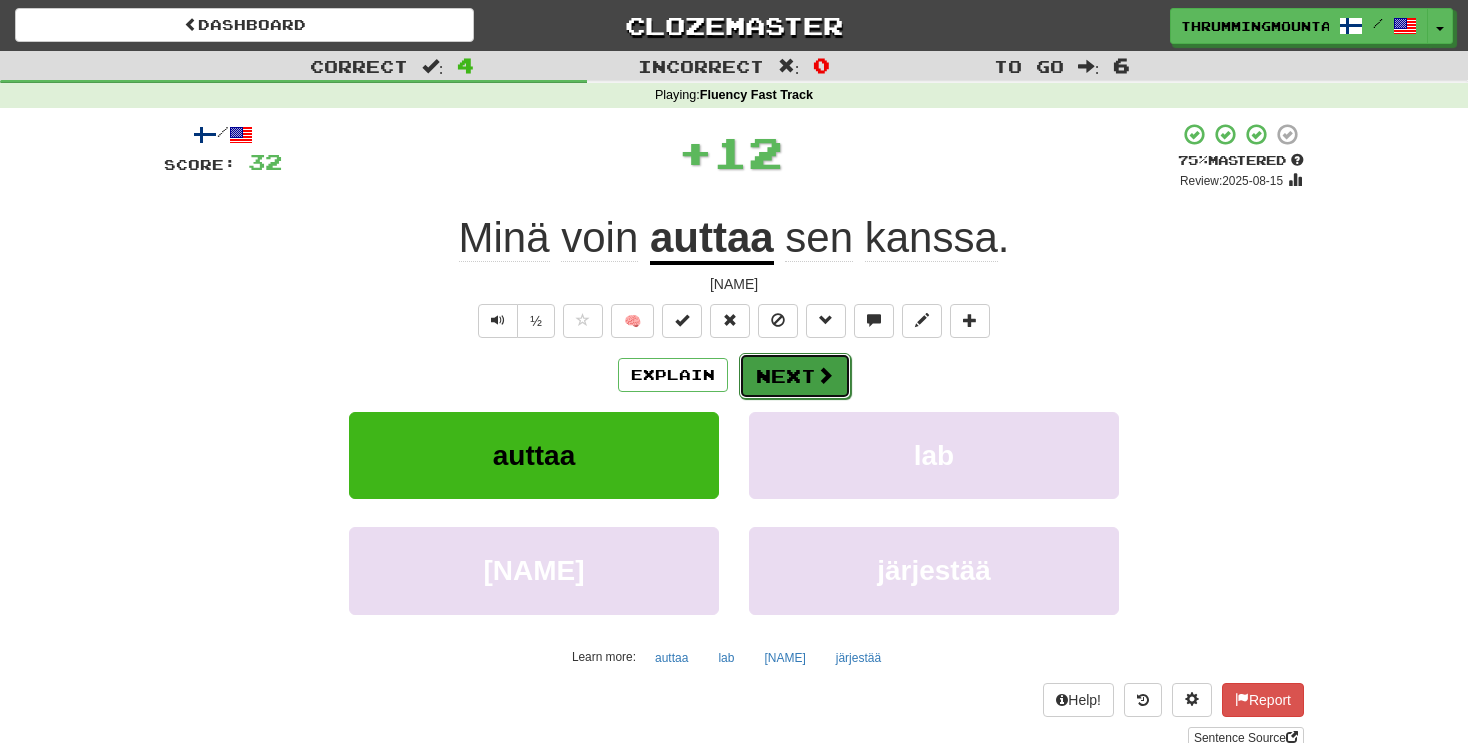 click on "Next" at bounding box center (795, 376) 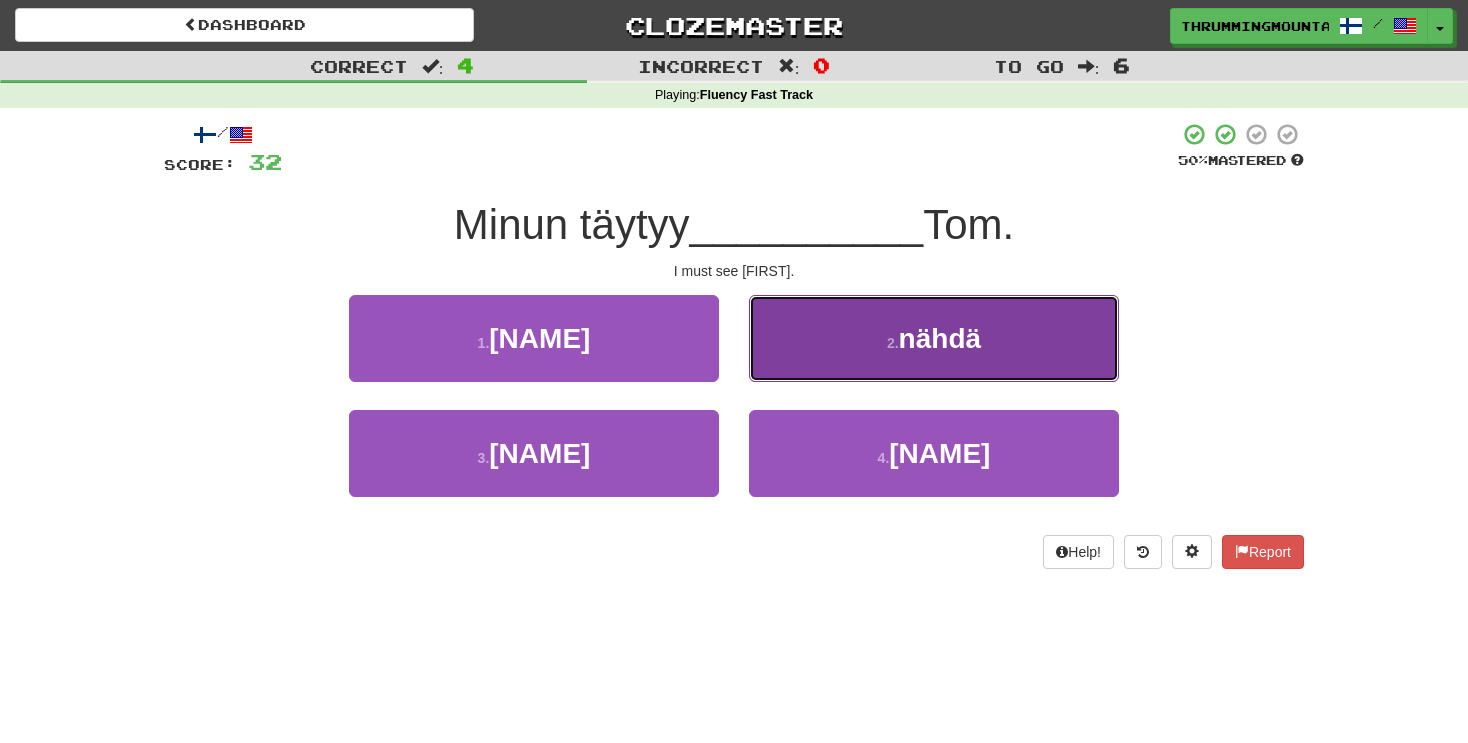 click on "nähdä" at bounding box center (940, 338) 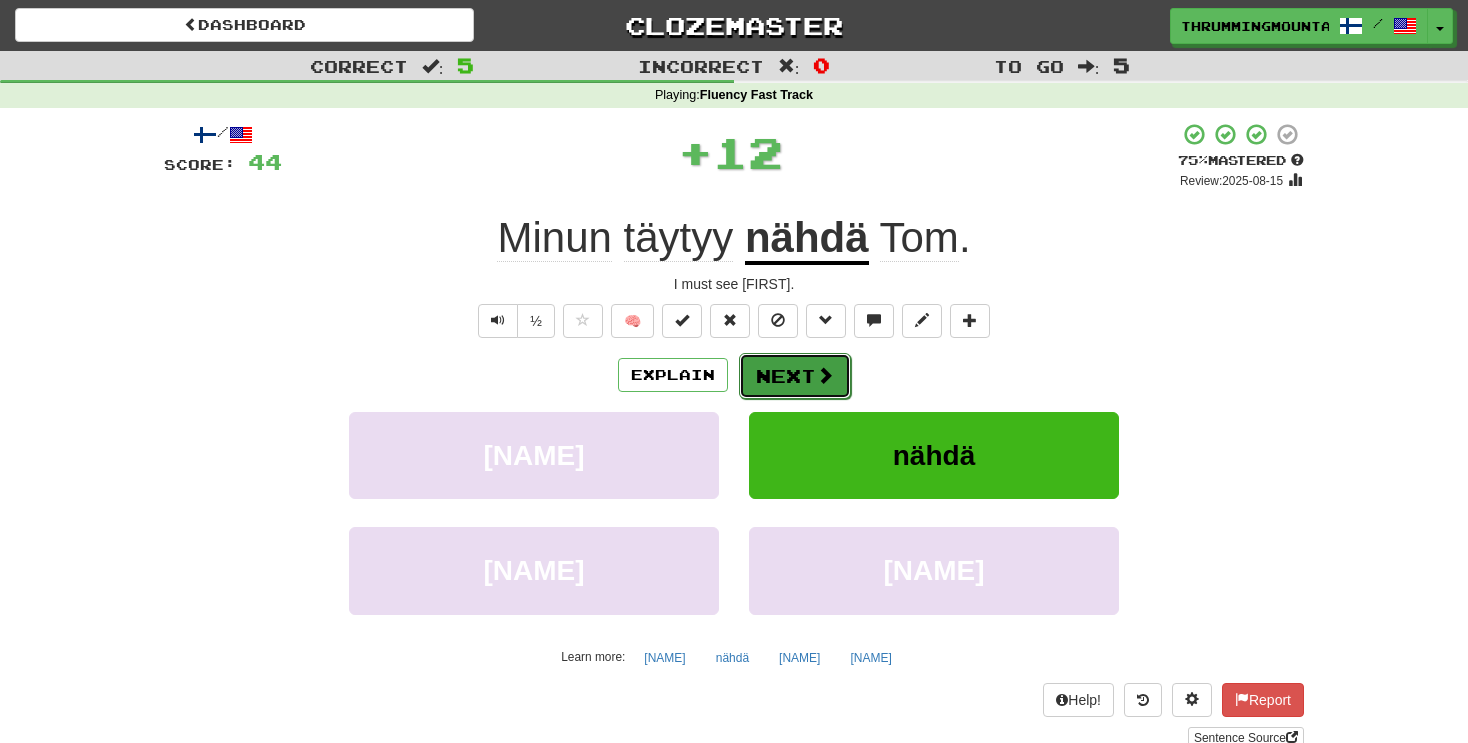 click on "Next" at bounding box center (795, 376) 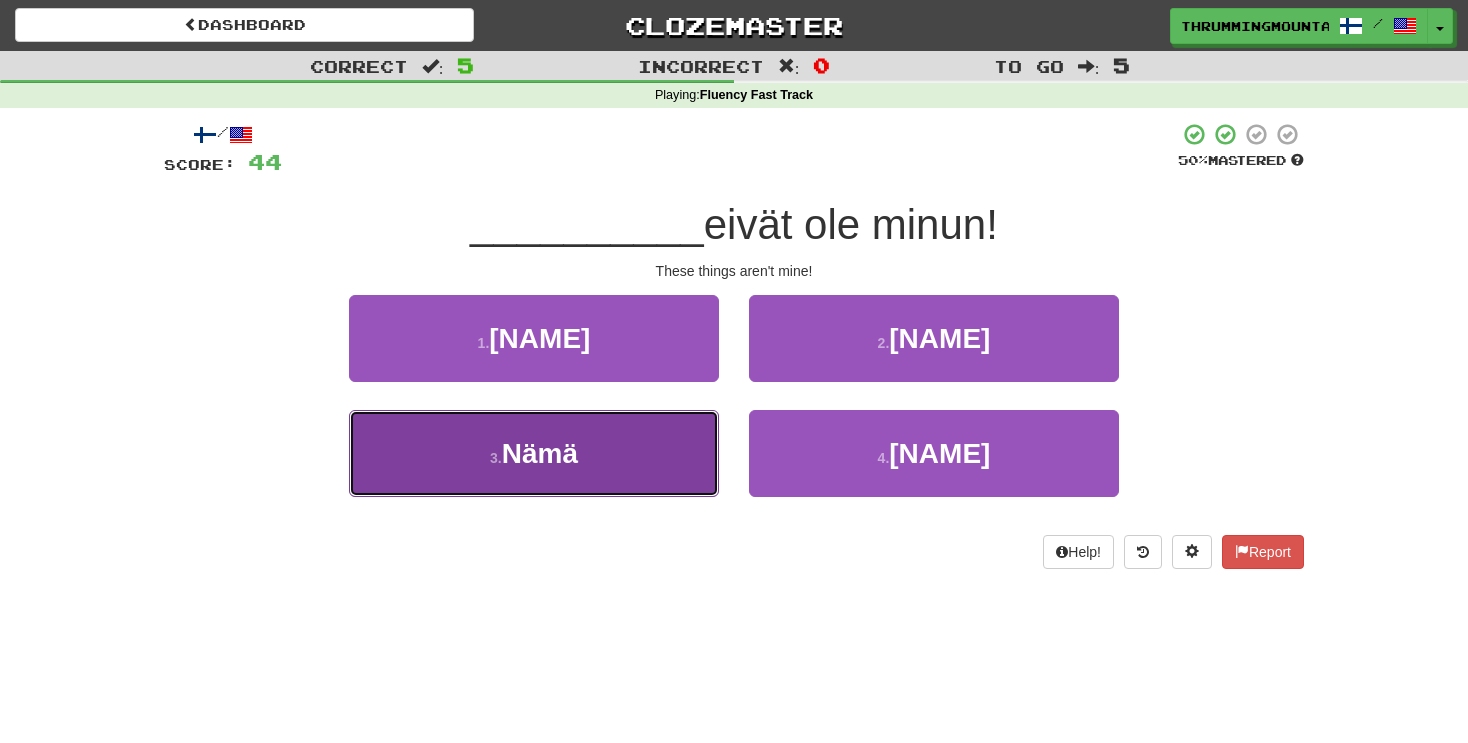 click on "3 .  [NAME]" at bounding box center [534, 453] 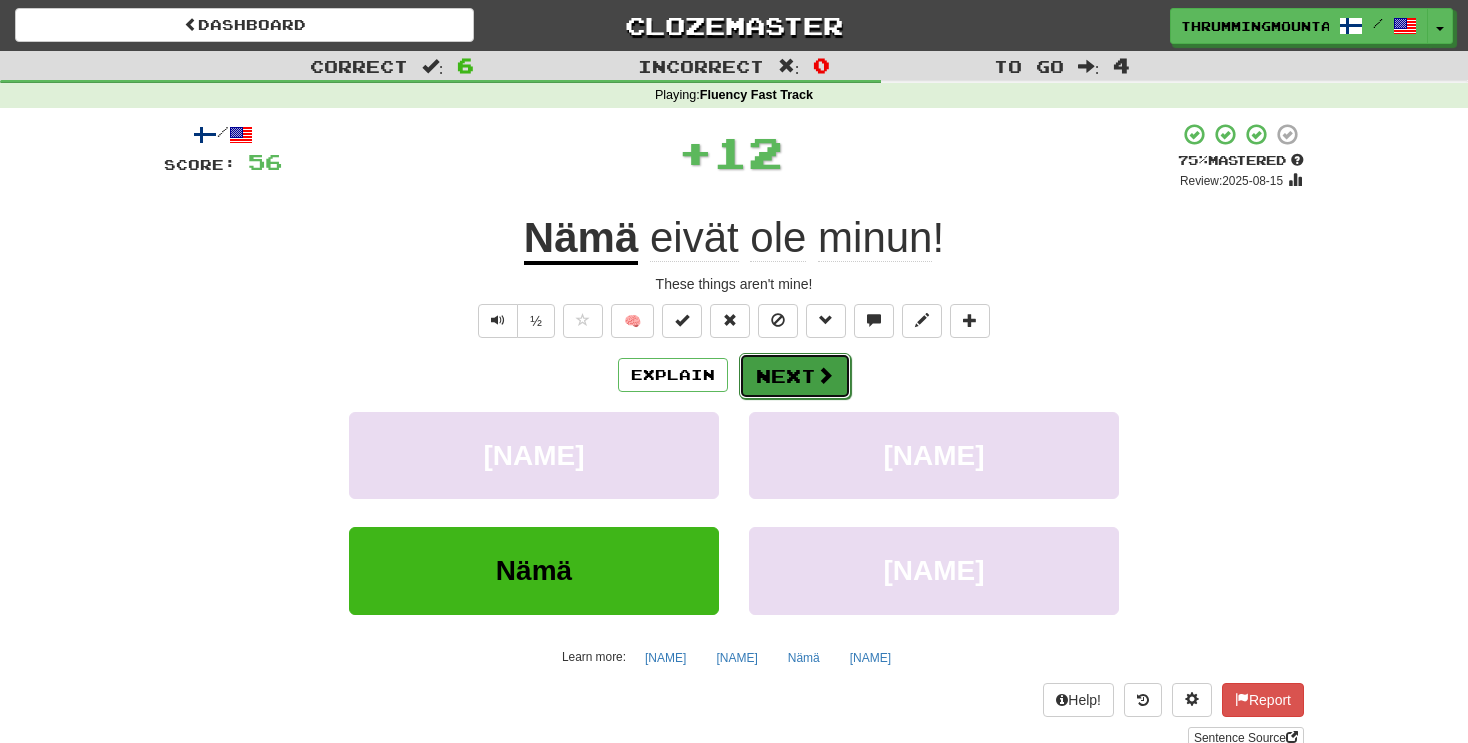 click on "Next" at bounding box center [795, 376] 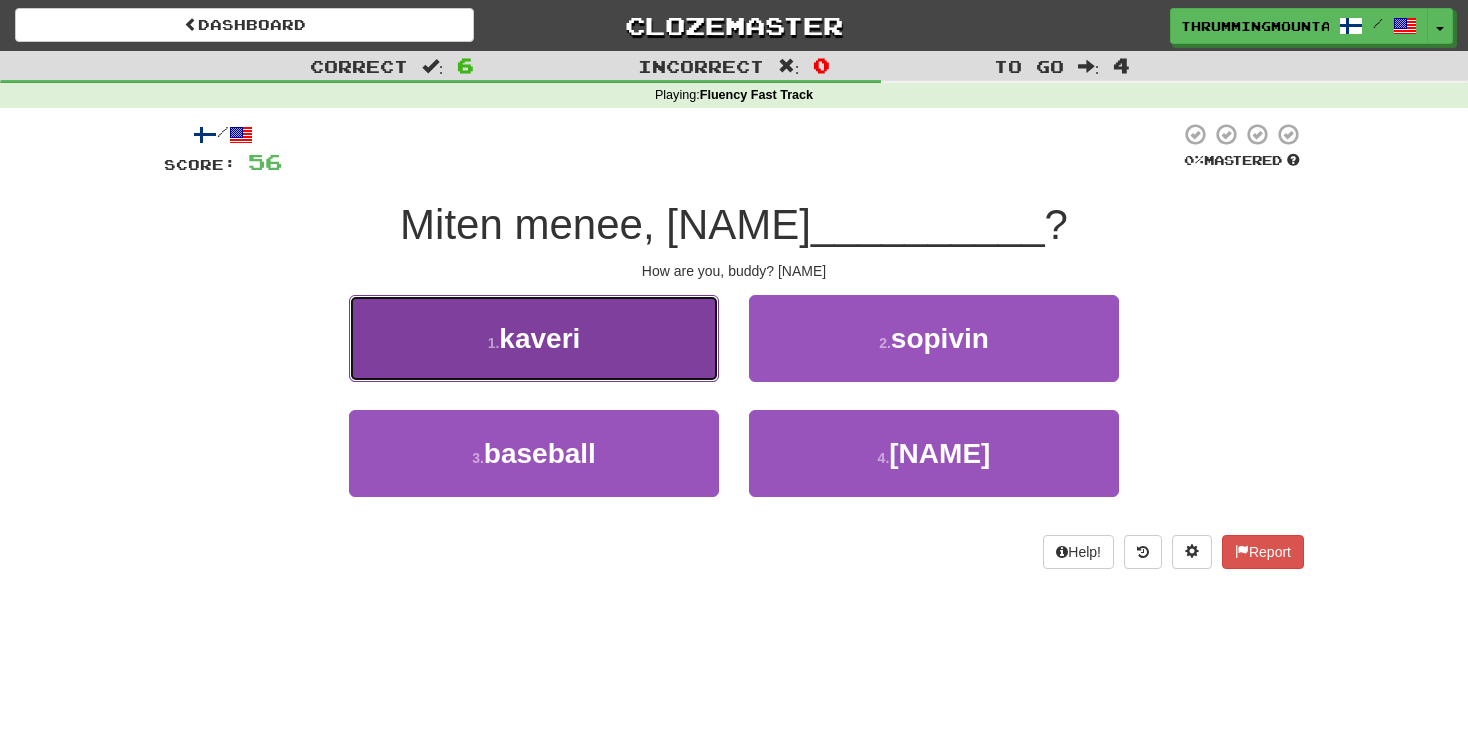 click on "kaveri" at bounding box center [539, 338] 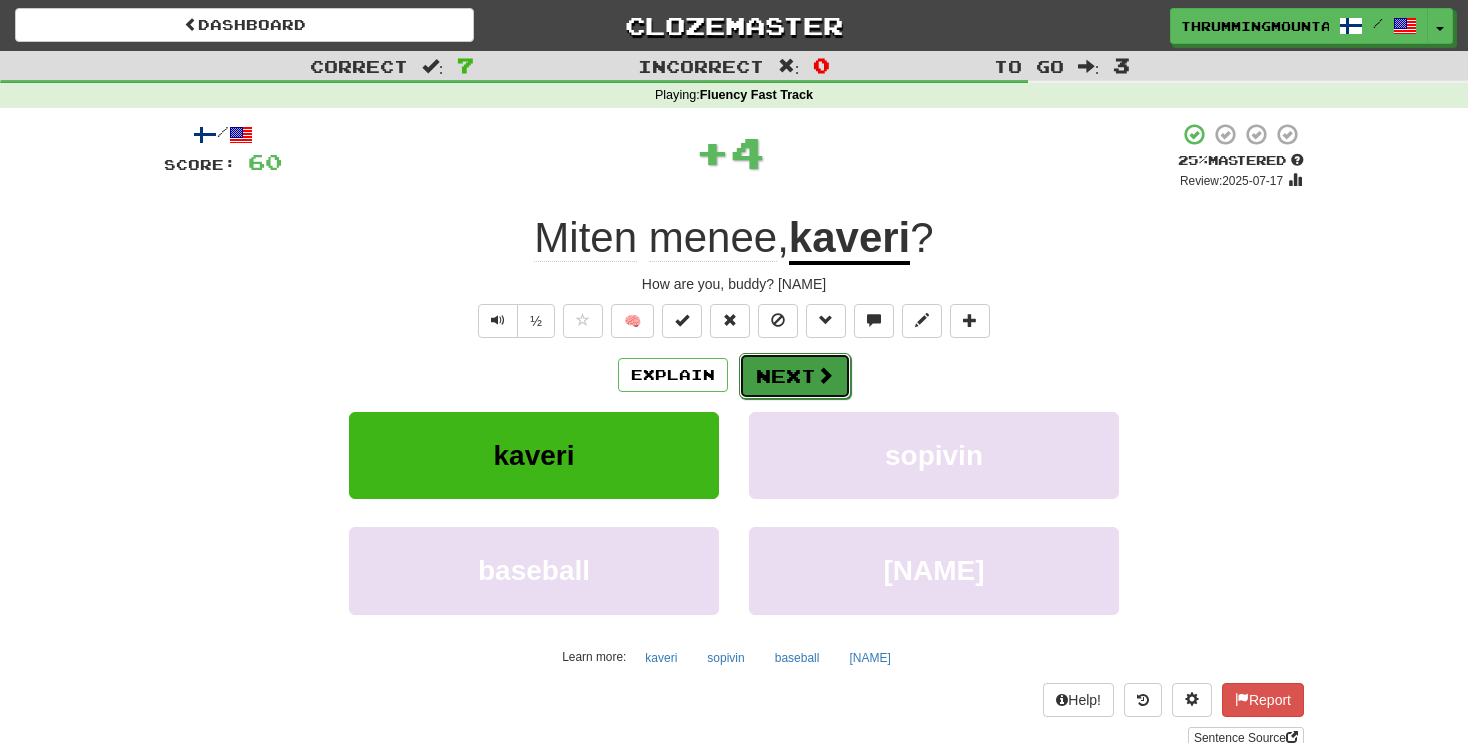 click on "Next" at bounding box center [795, 376] 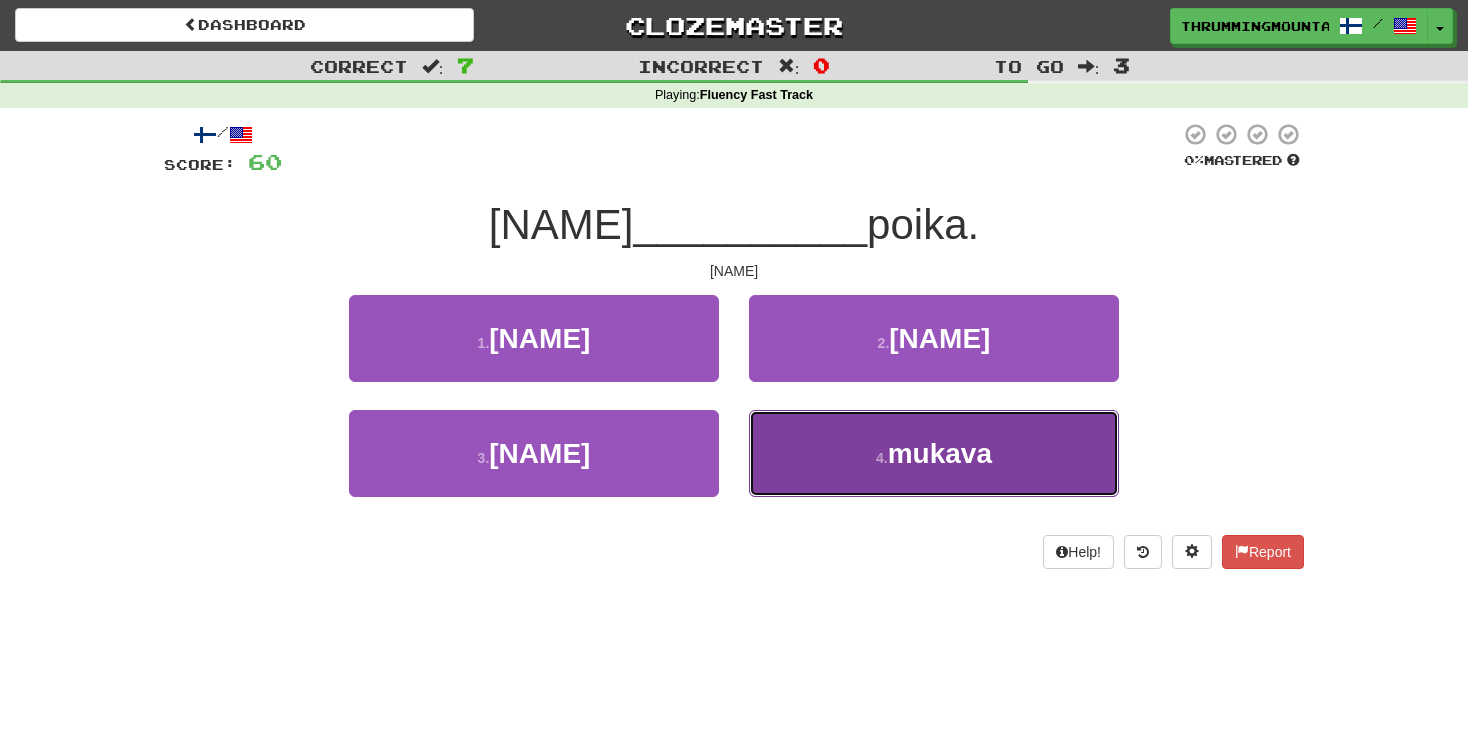 click on "mukava" at bounding box center [940, 453] 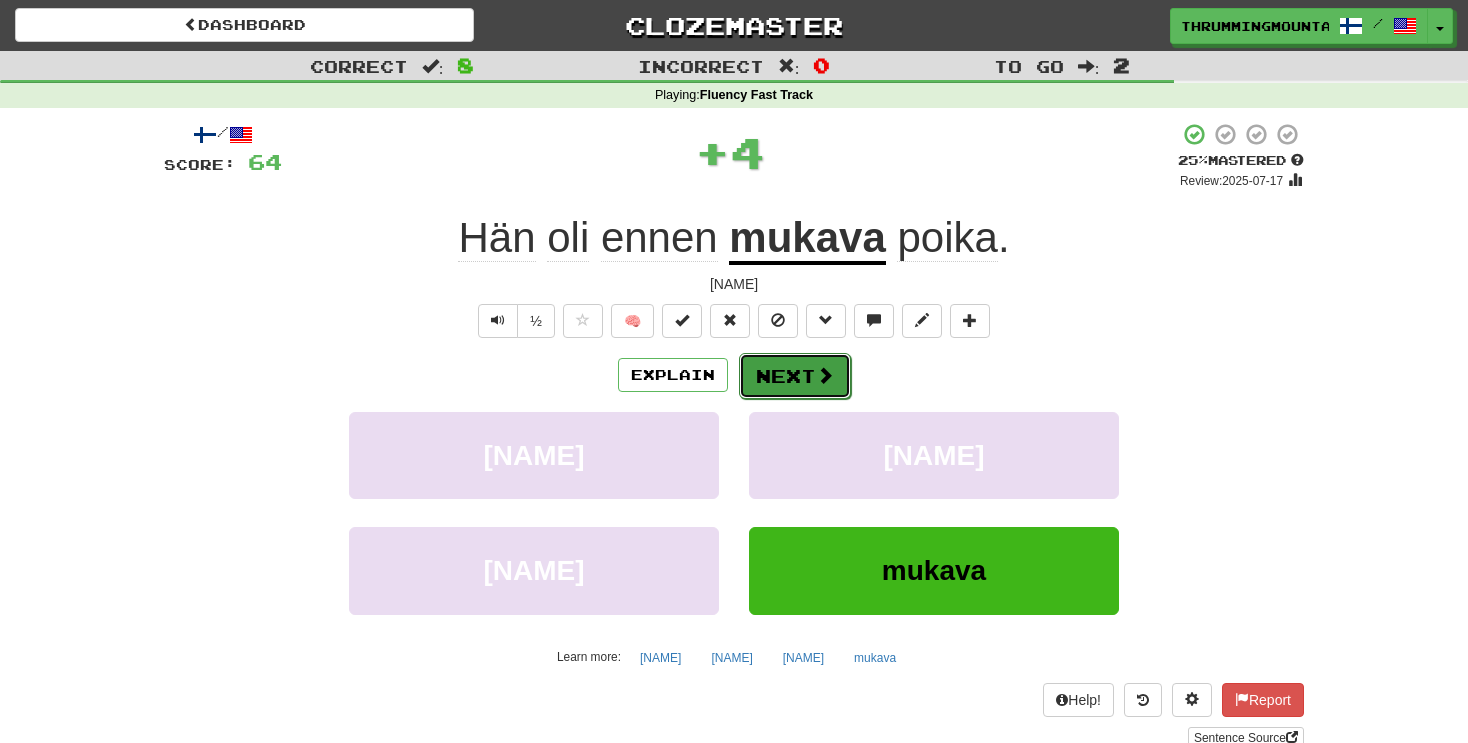 click on "Next" at bounding box center [795, 376] 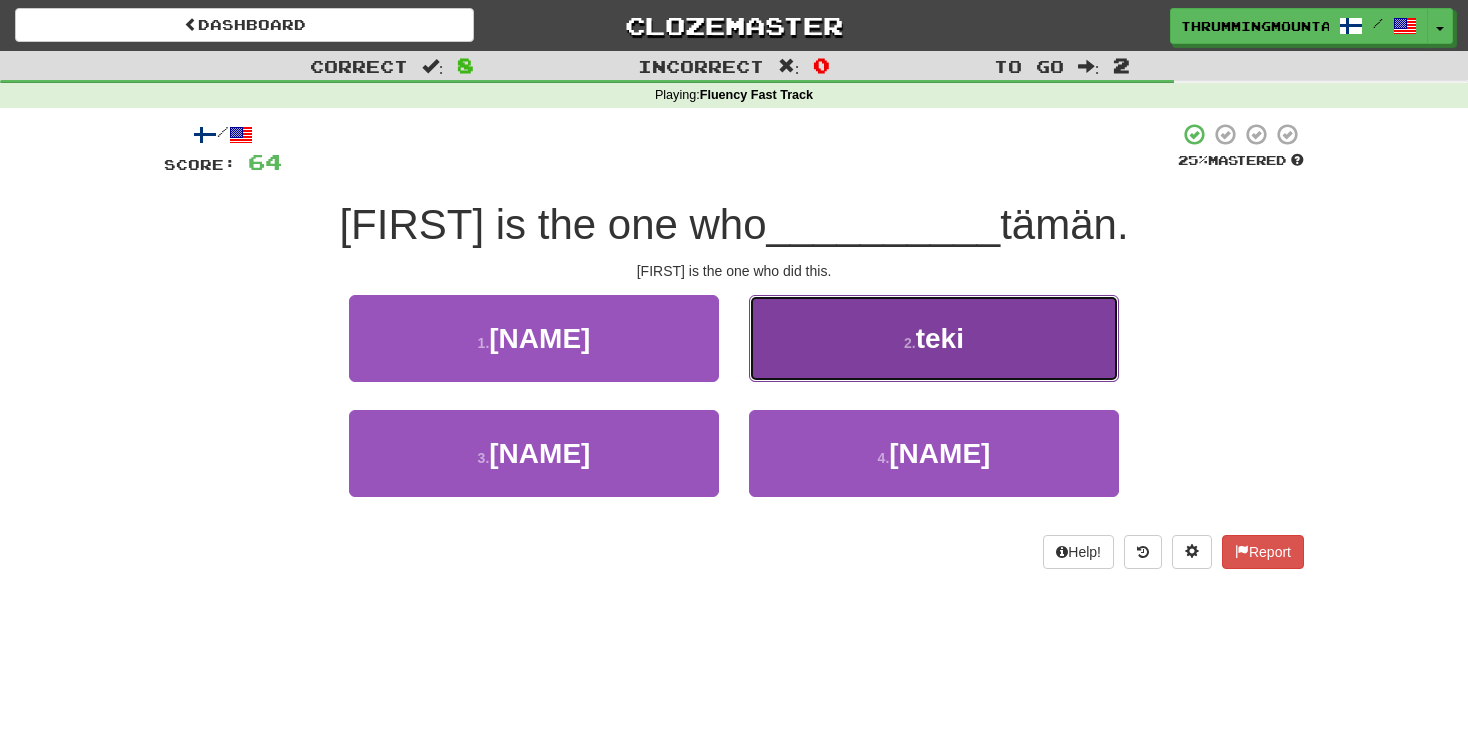 click on "2 .  [NAME]" at bounding box center (934, 338) 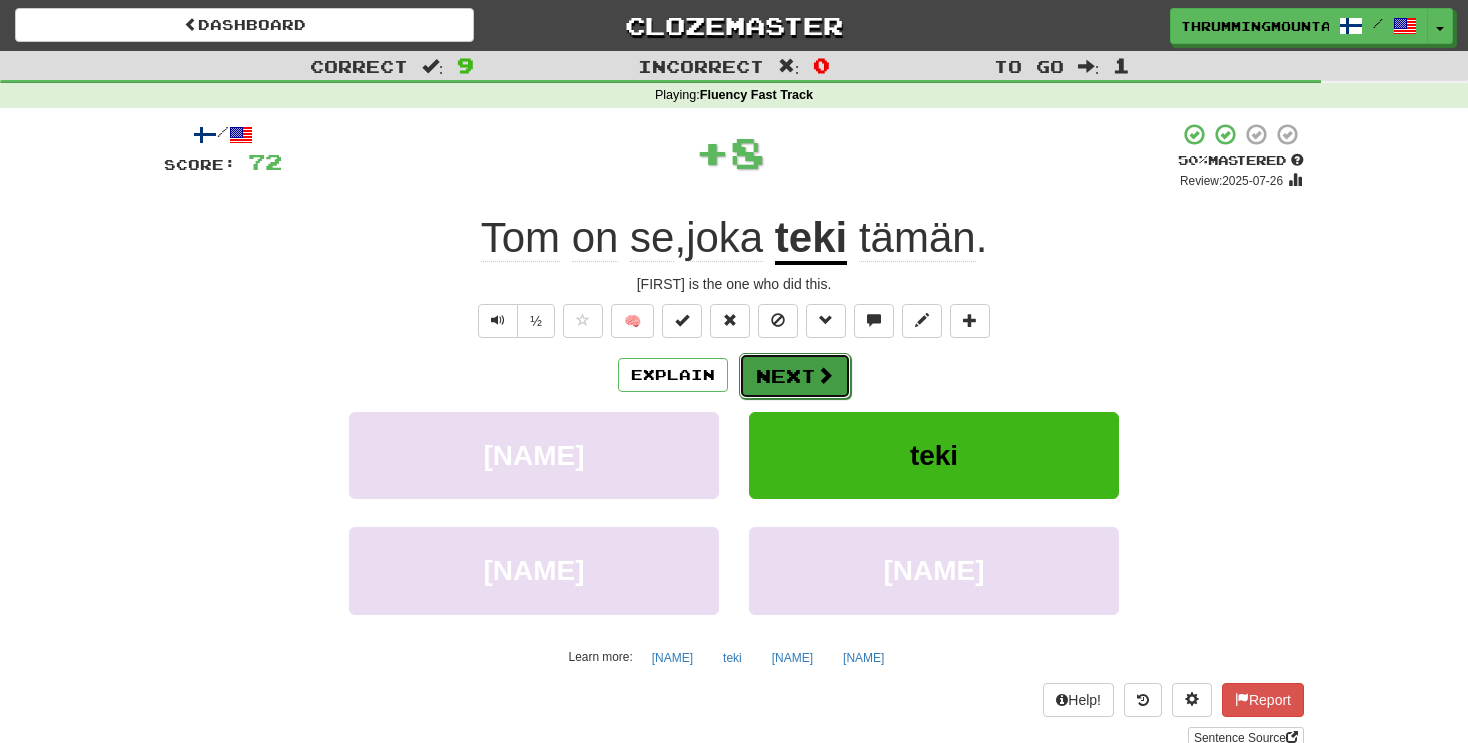 click on "Next" at bounding box center [795, 376] 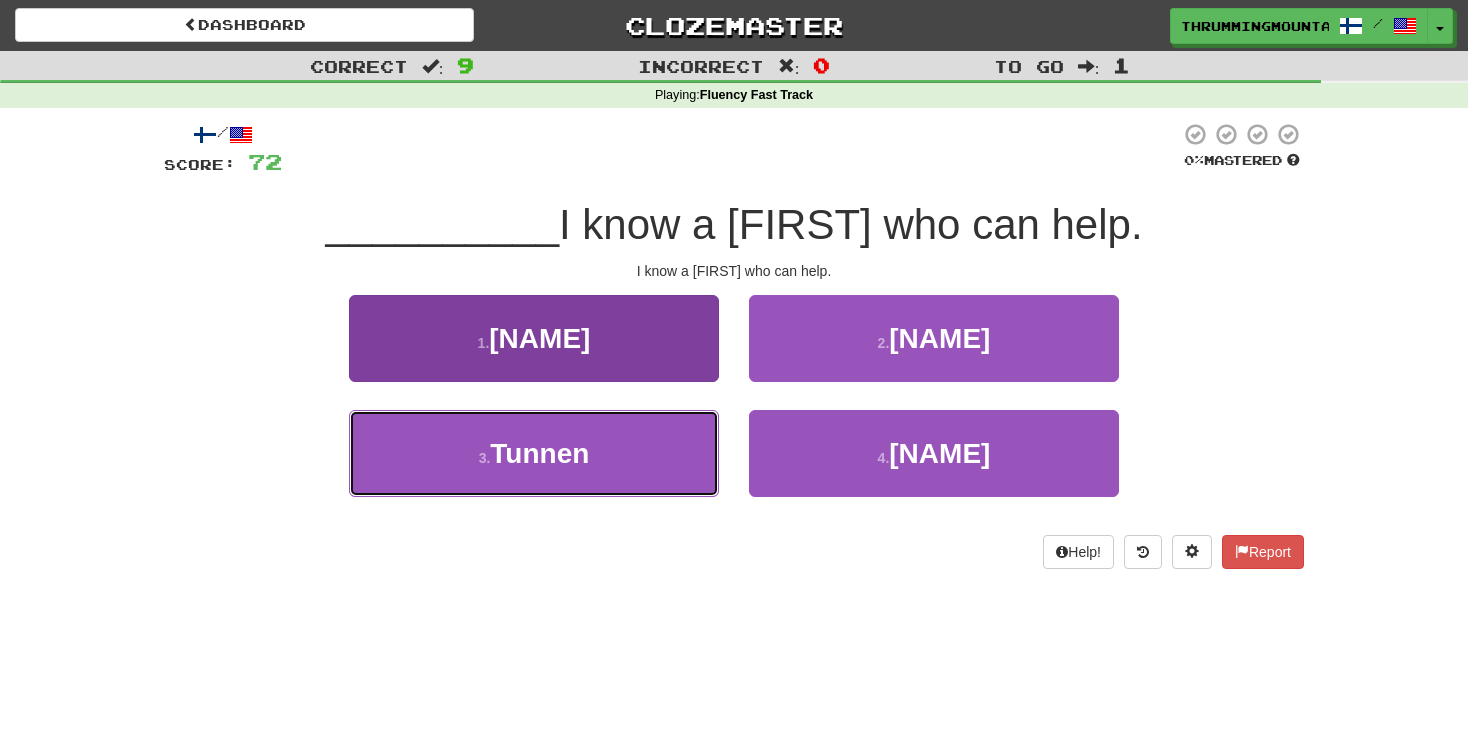 drag, startPoint x: 587, startPoint y: 443, endPoint x: 616, endPoint y: 417, distance: 38.948685 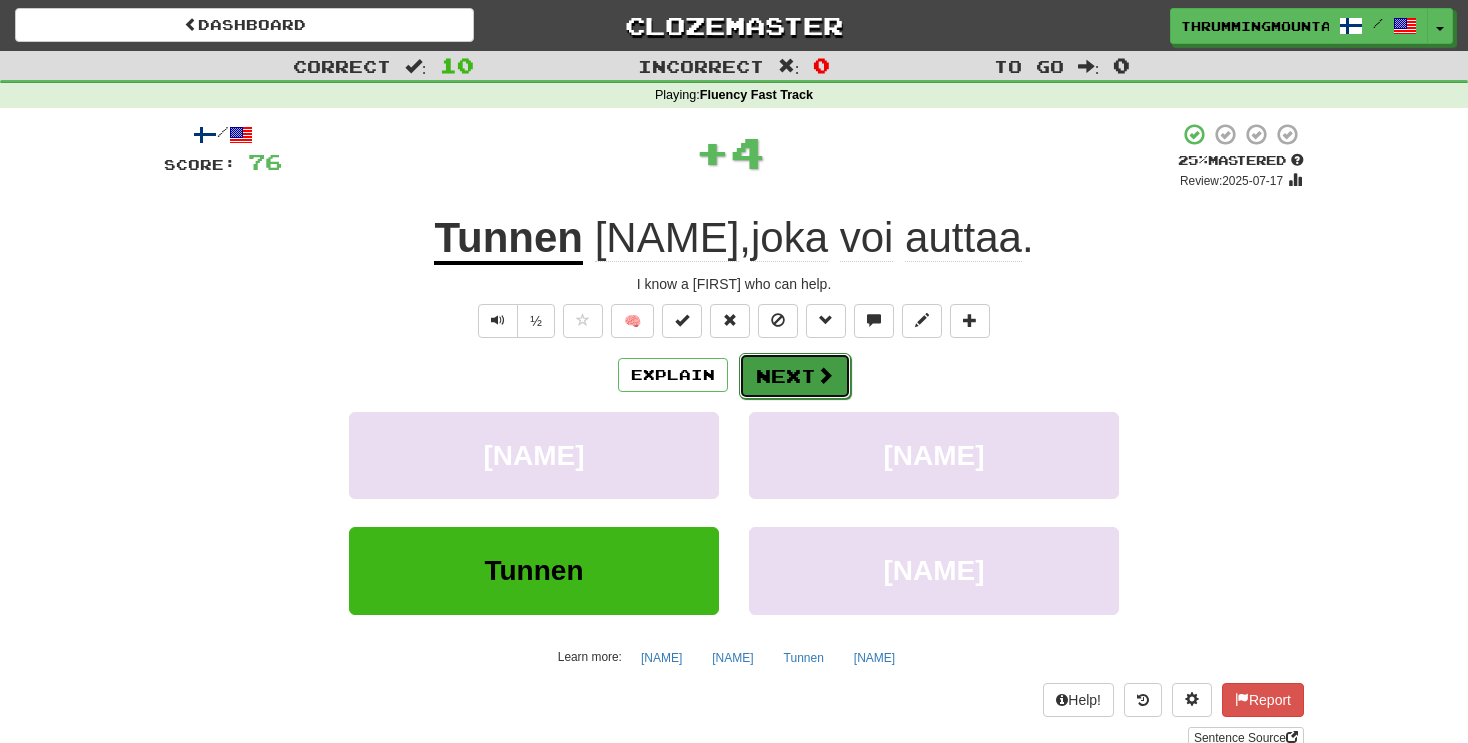 click at bounding box center (825, 375) 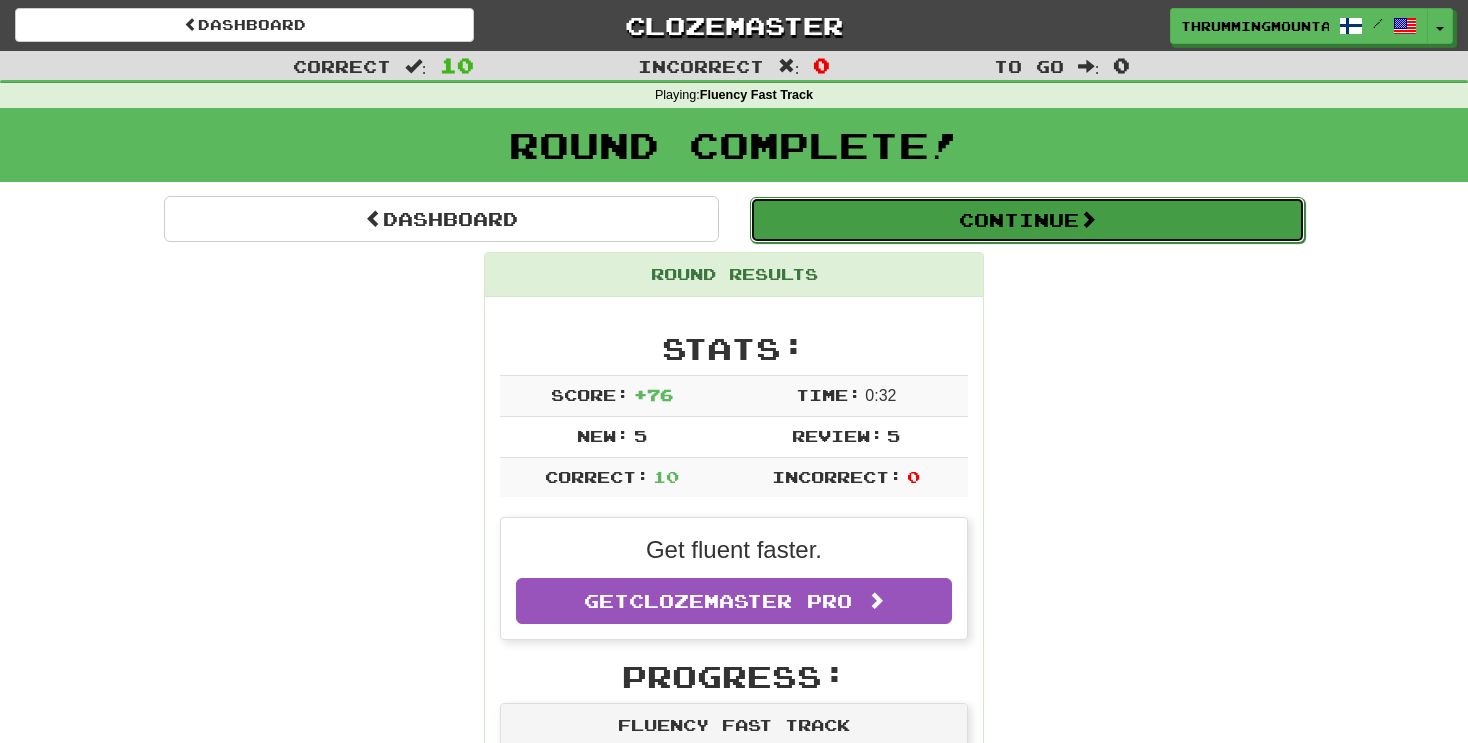 click on "Continue" at bounding box center [1027, 220] 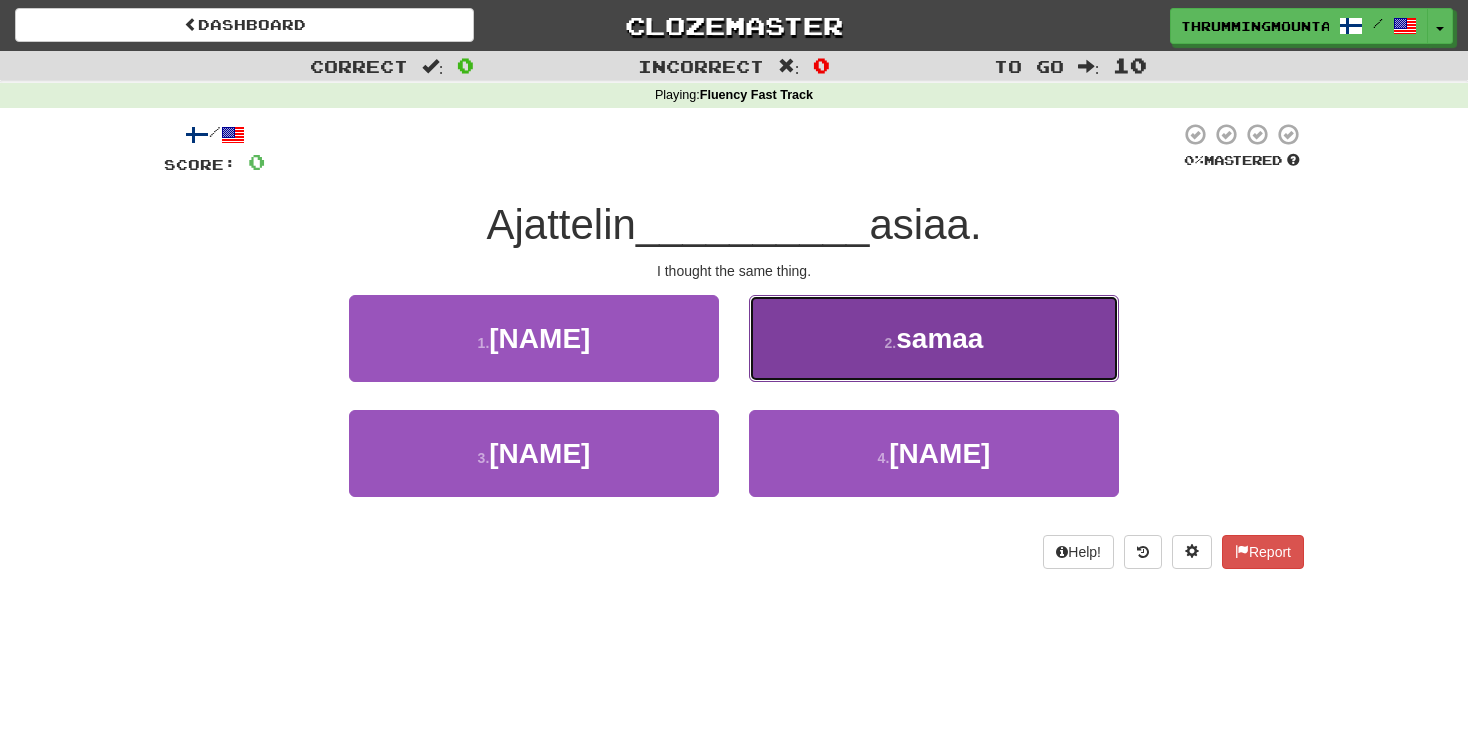 click on "samaa" at bounding box center [939, 338] 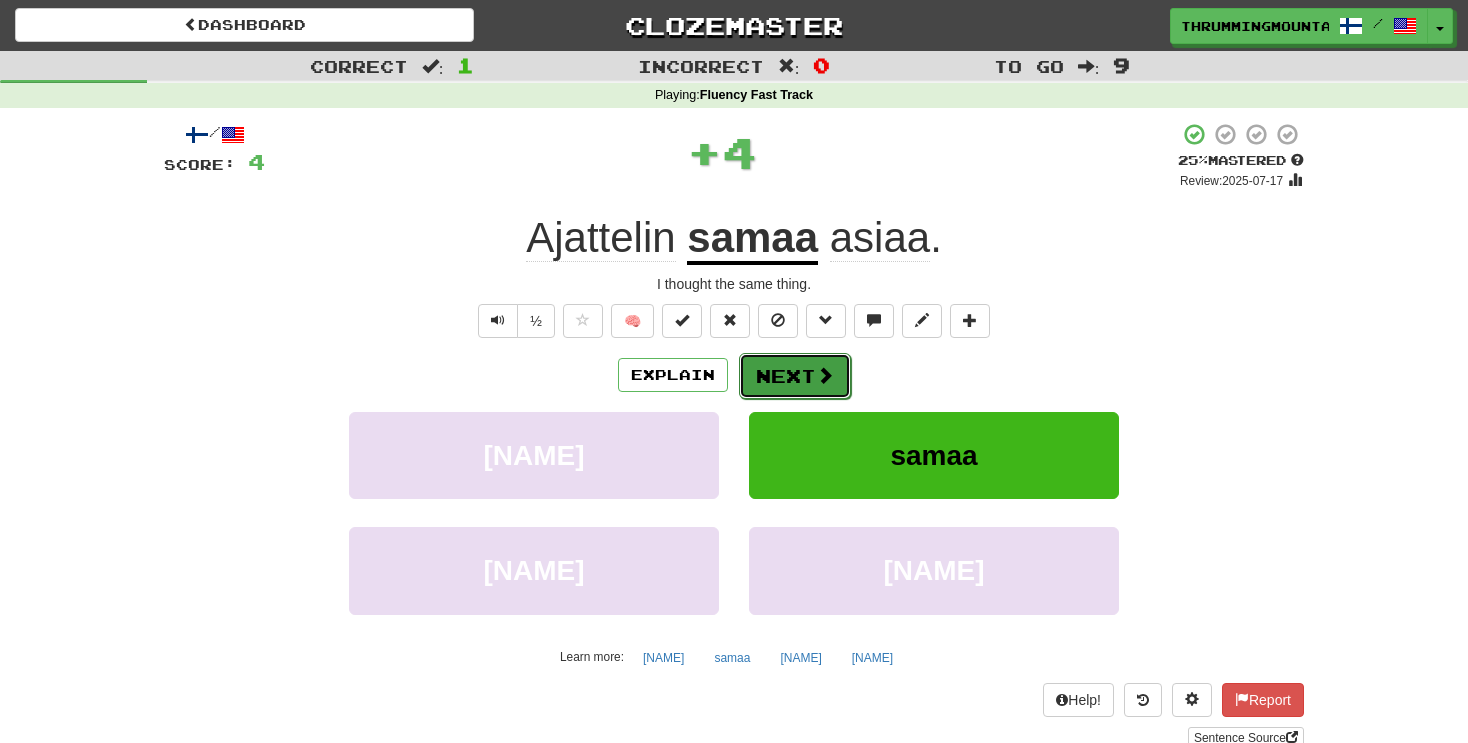 click on "Next" at bounding box center (795, 376) 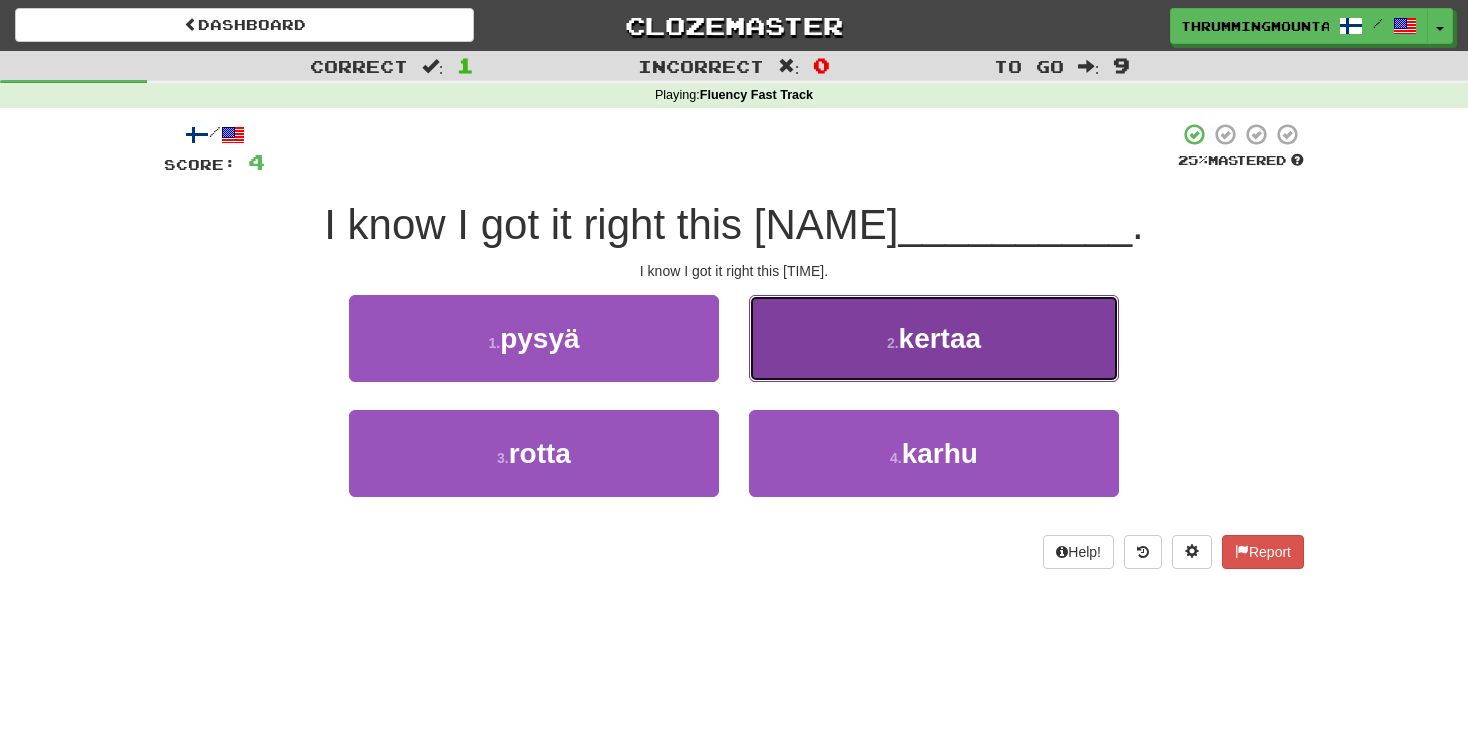 click on "2 .  [NAME]" at bounding box center [934, 338] 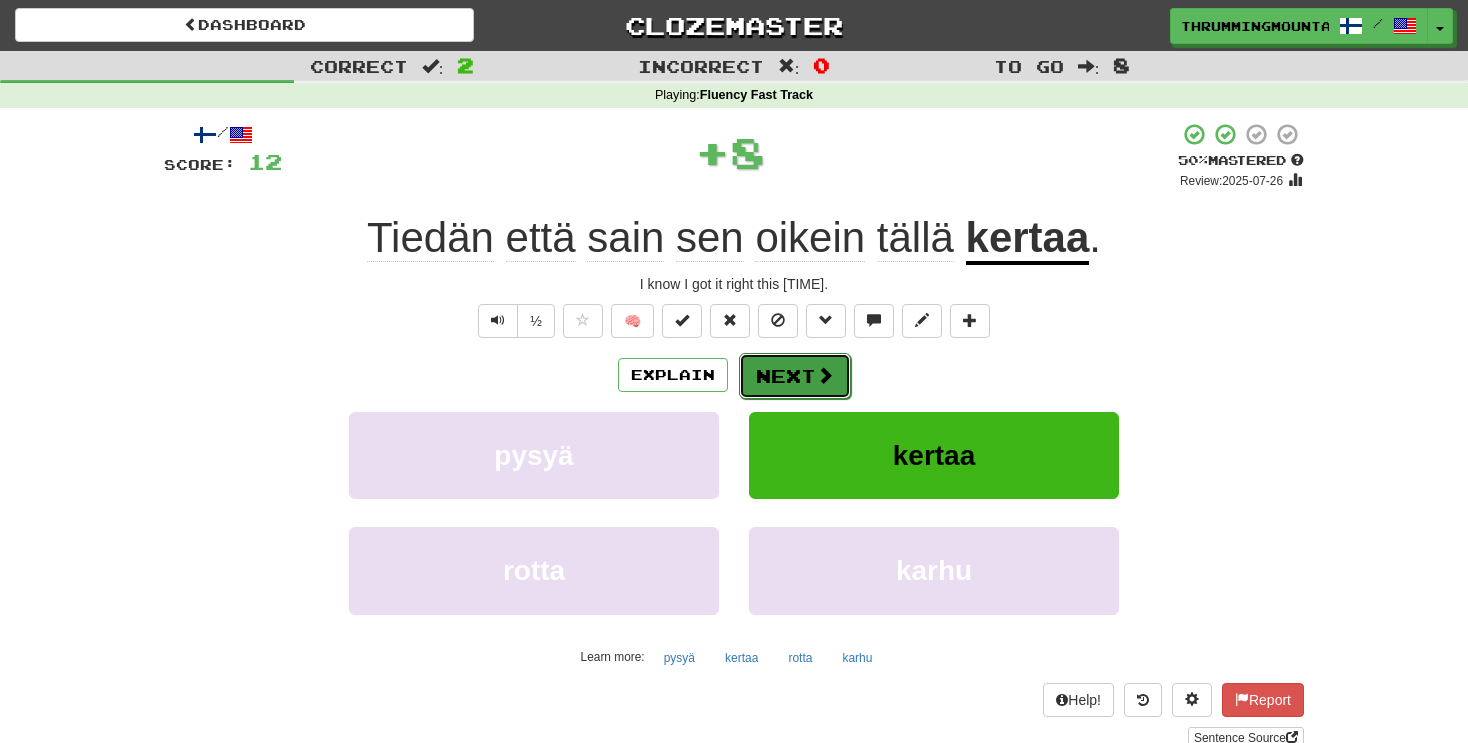 click on "I know I got it right this [TIME]. ½ 🧠 Explain Next [NAME]" at bounding box center (734, 743) 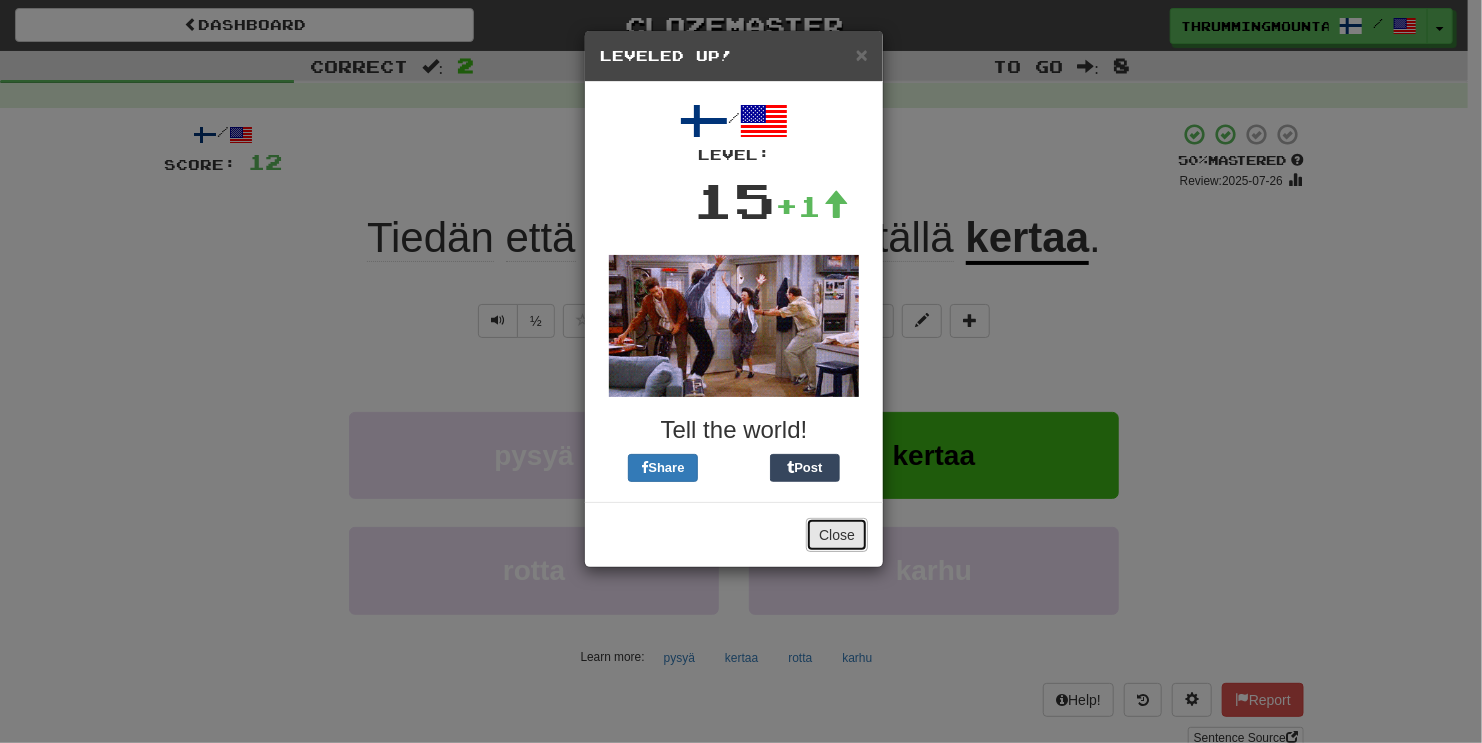 click on "Close" at bounding box center [837, 535] 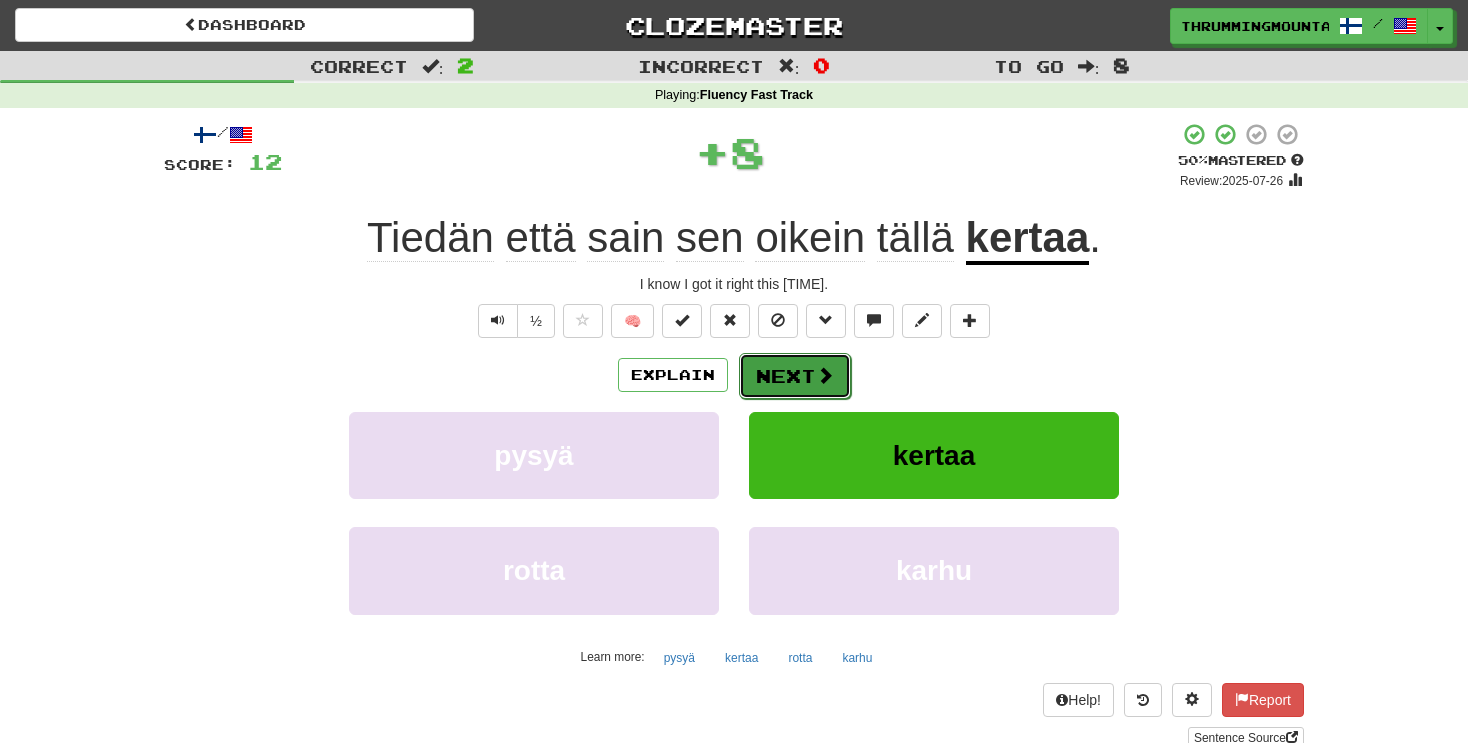click on "Next" at bounding box center (795, 376) 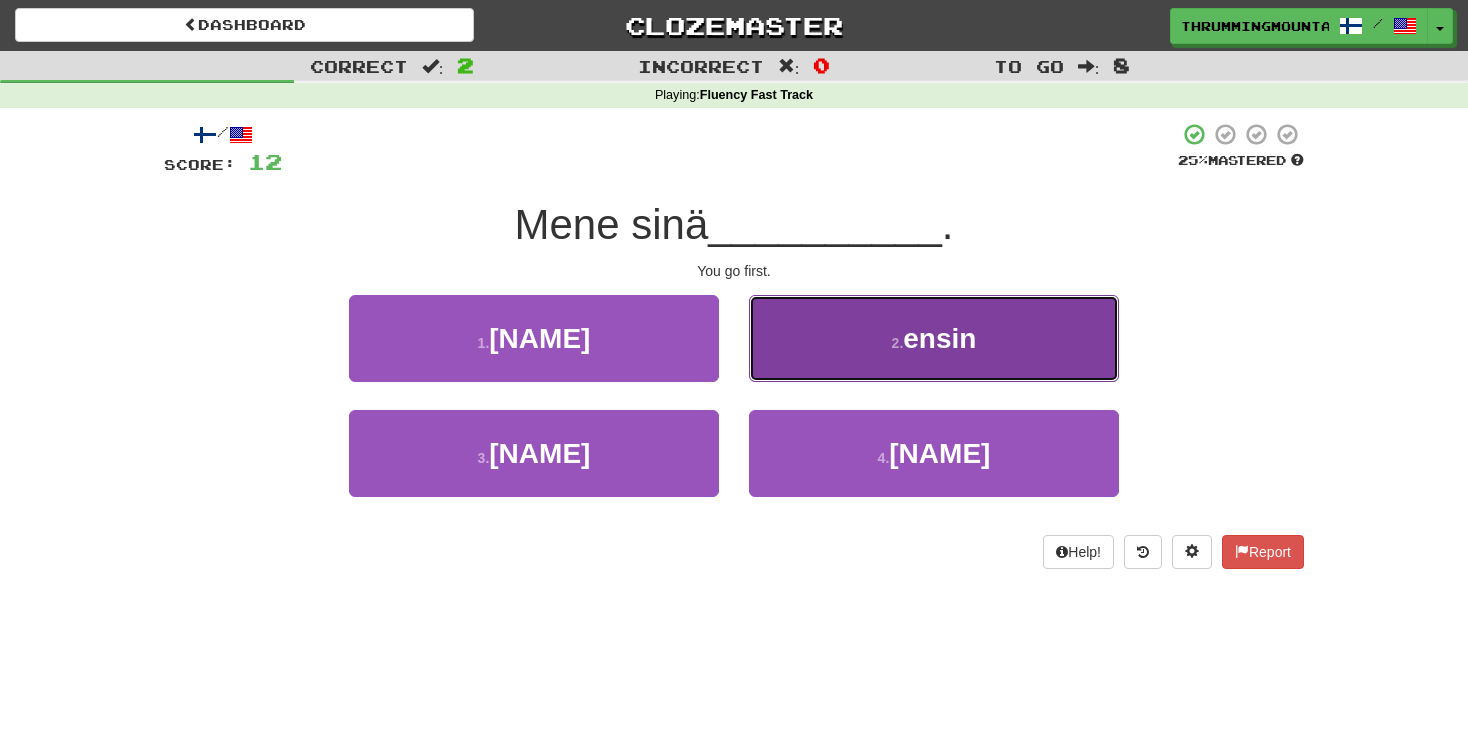 click on "2 .  [NAME]" at bounding box center (934, 338) 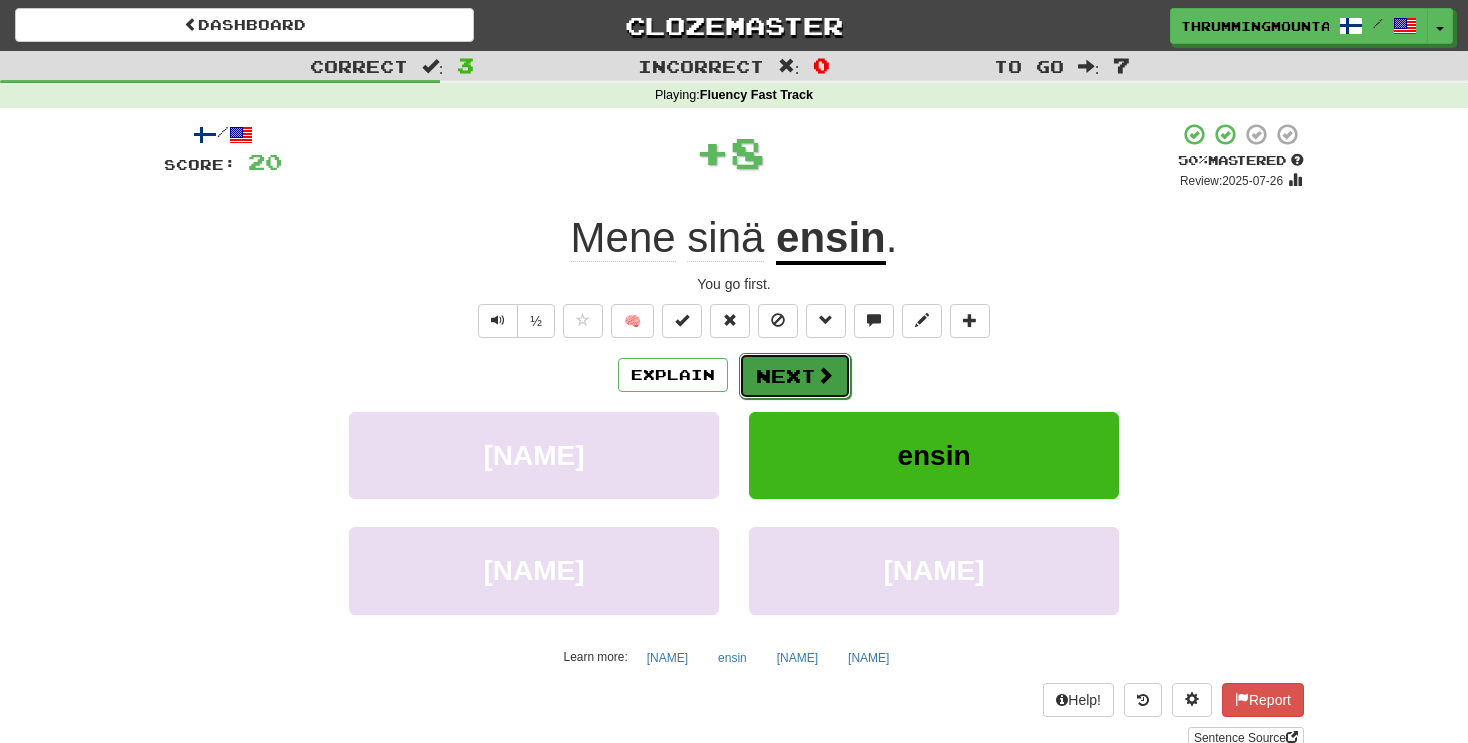 click on "Next" at bounding box center (795, 376) 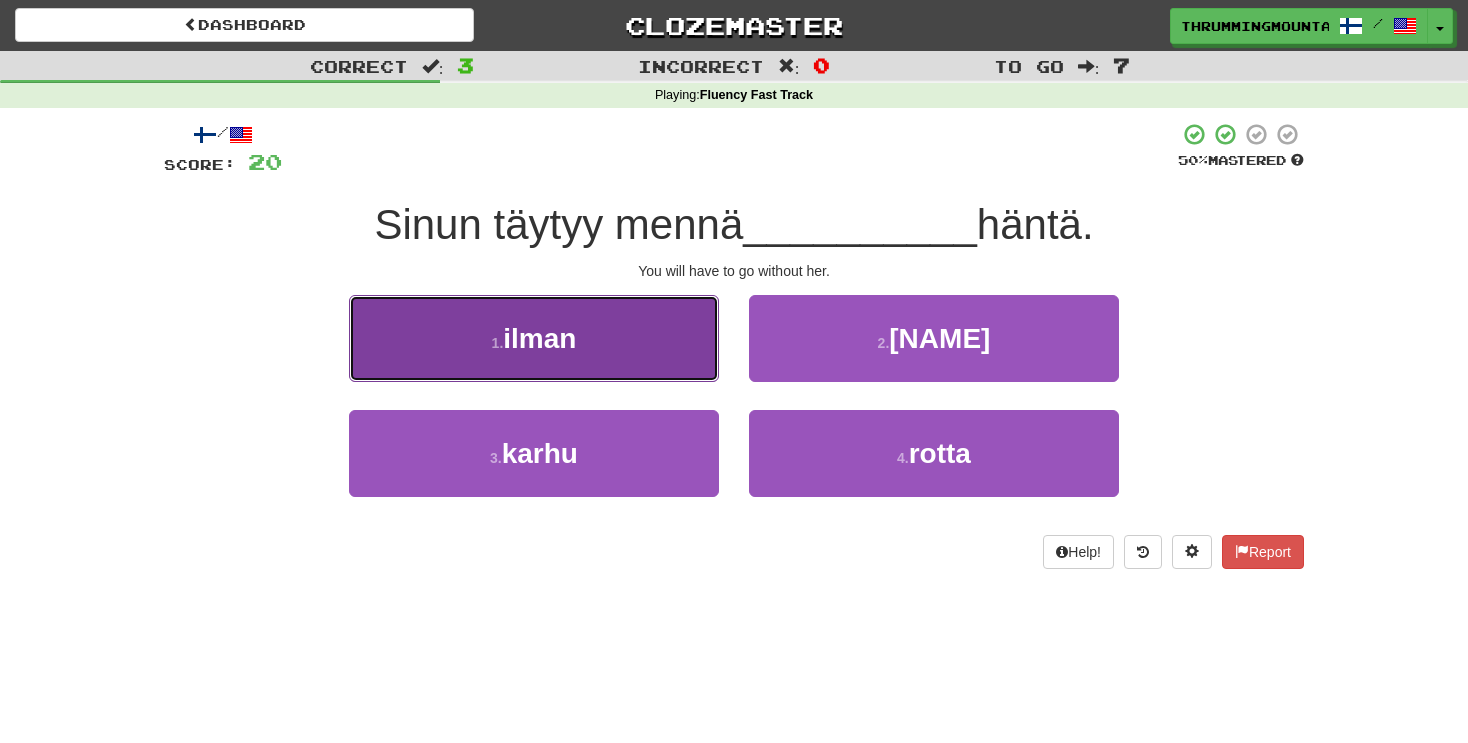 click on "1 .  [NAME]" at bounding box center [534, 338] 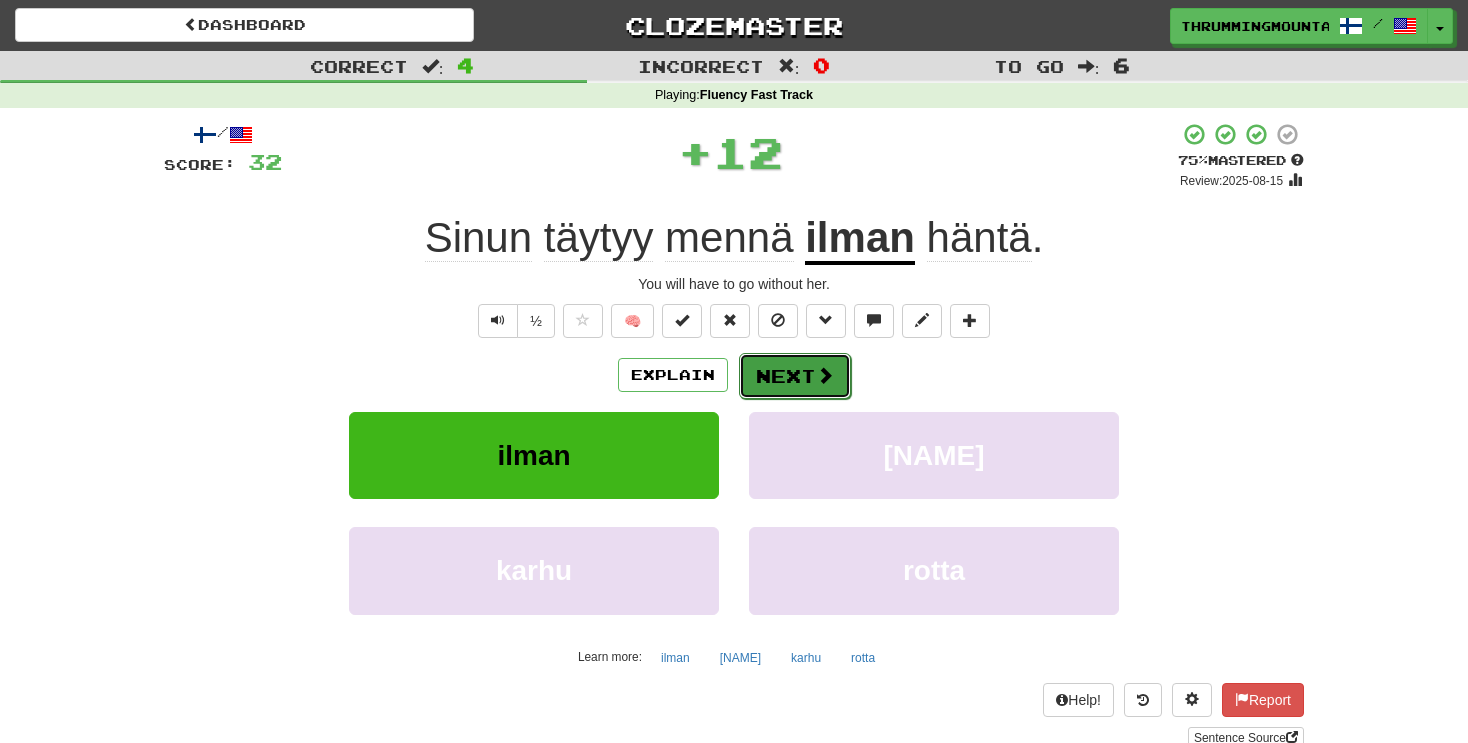 click on "Next" at bounding box center (795, 376) 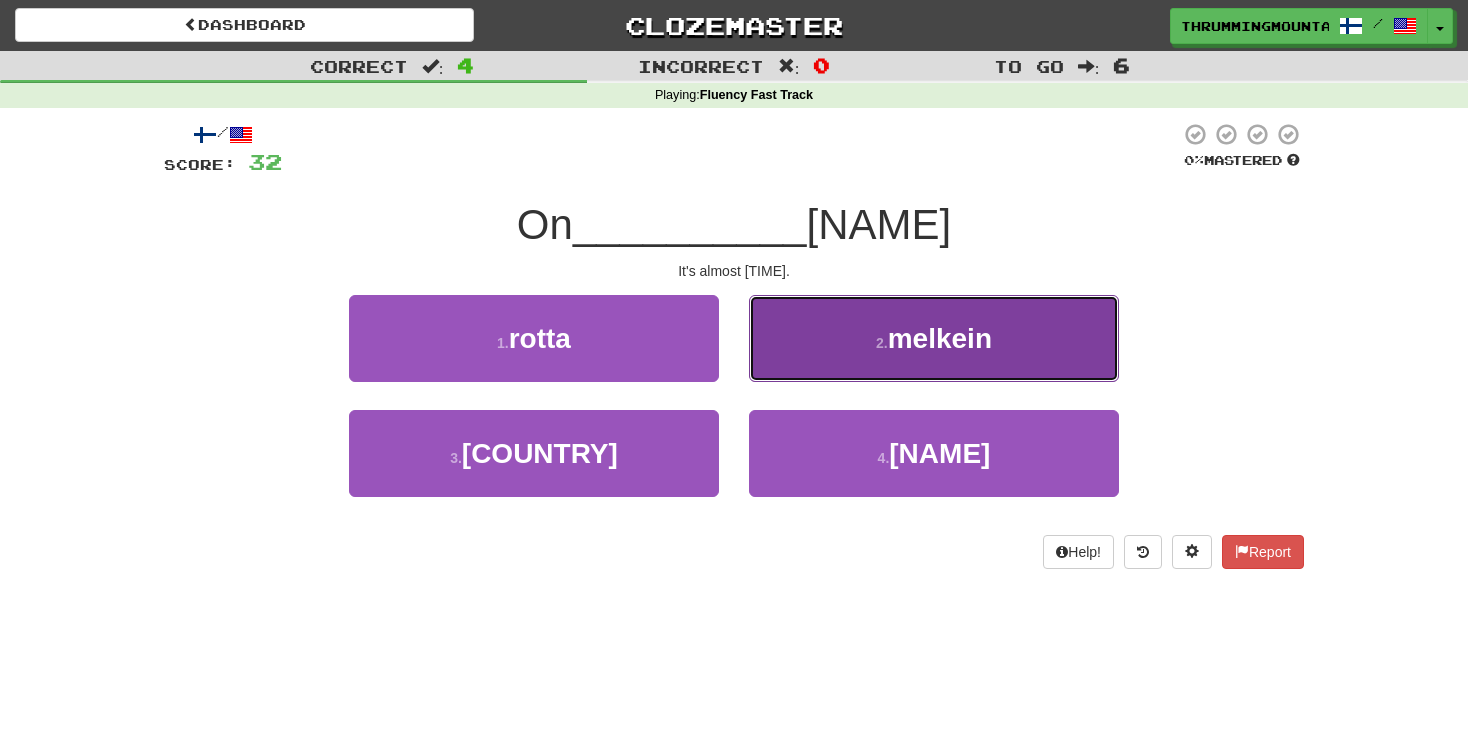click on "melkein" at bounding box center [940, 338] 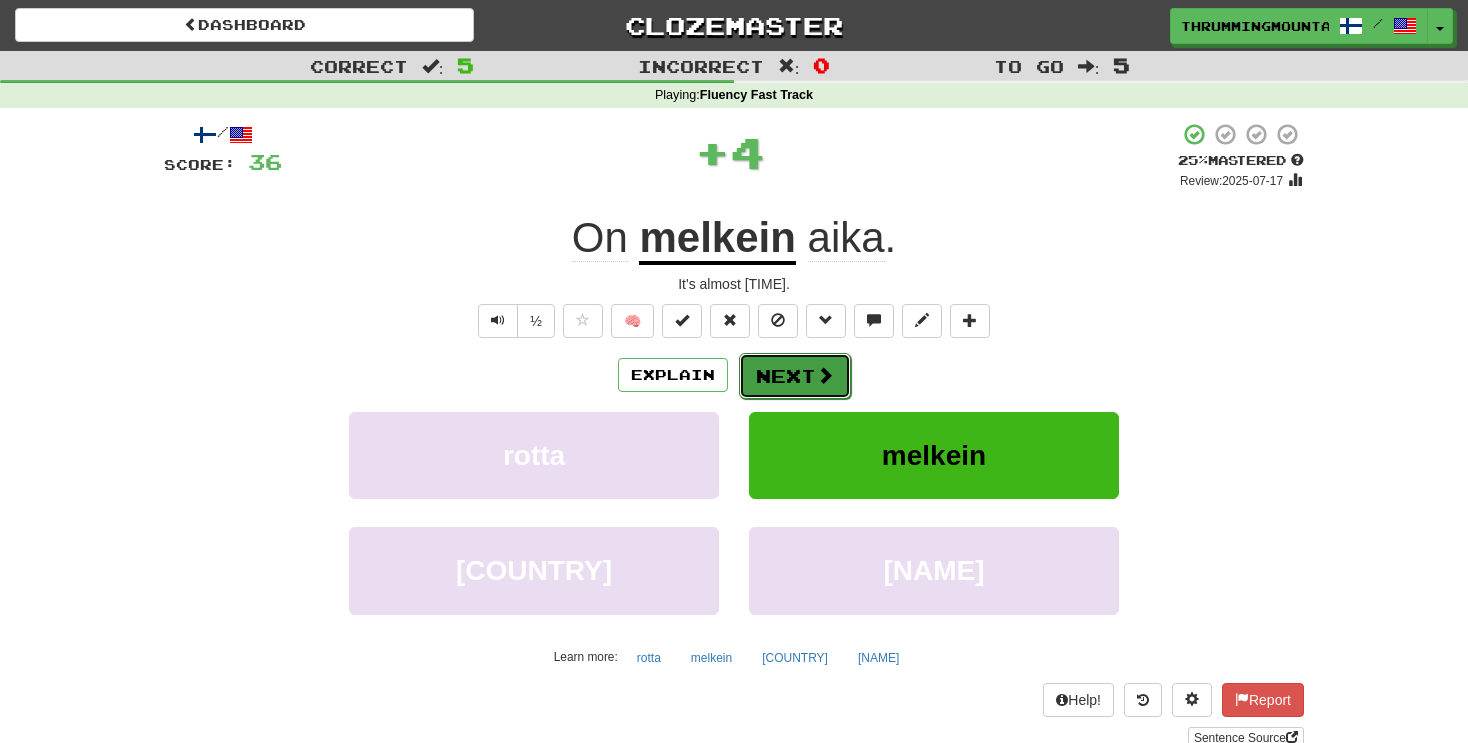 click on "Next" at bounding box center (795, 376) 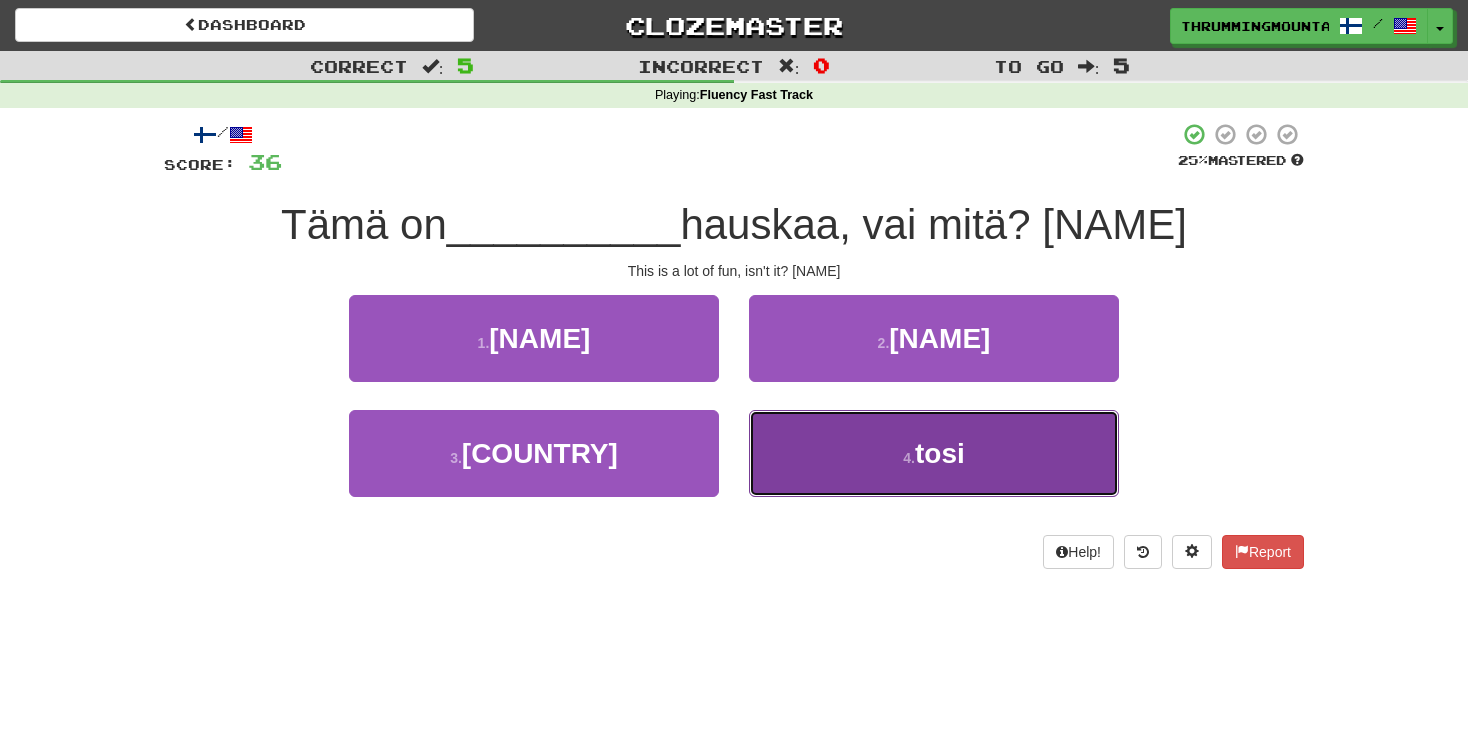 click on "4 .  [NAME]" at bounding box center (934, 453) 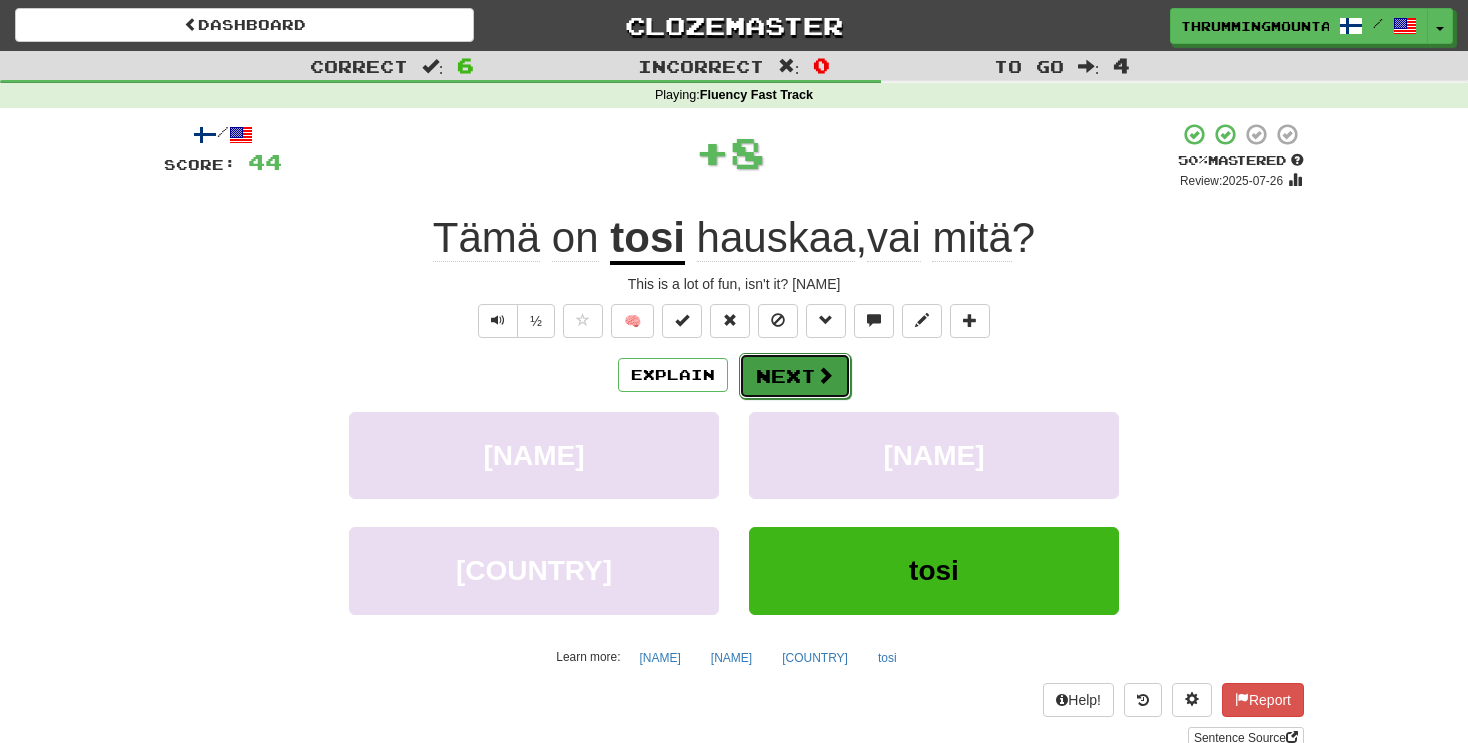 click at bounding box center [825, 375] 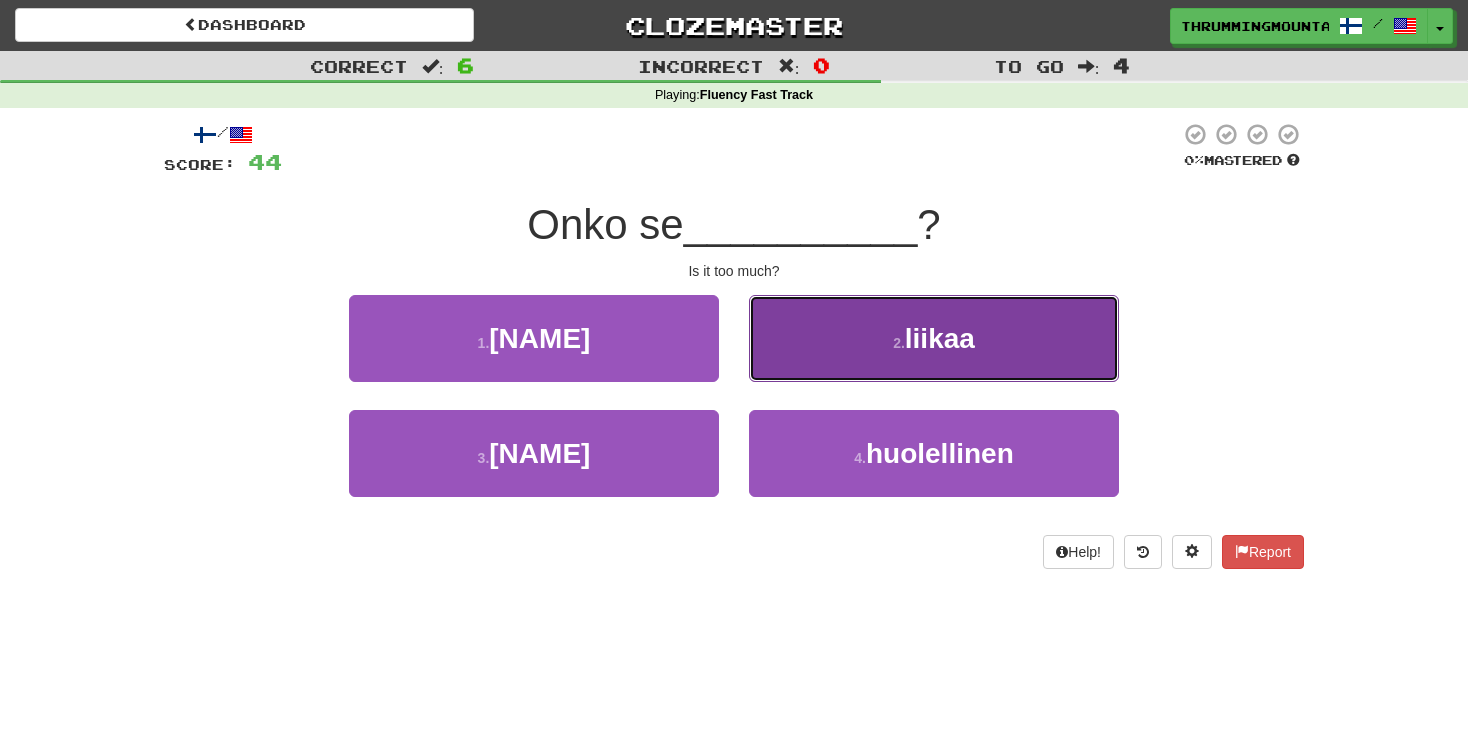 click on "2 .  liikaa" at bounding box center (934, 338) 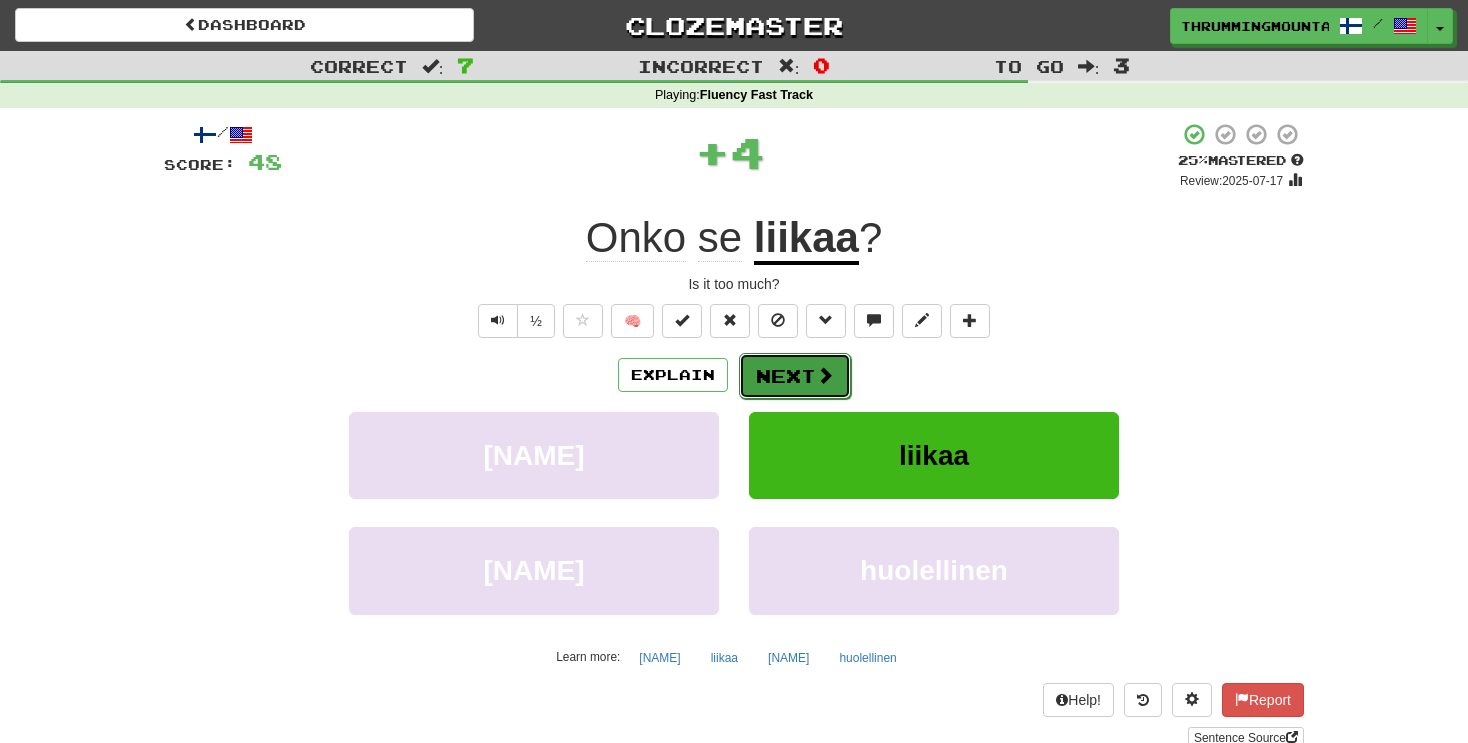 click on "Next" at bounding box center (795, 376) 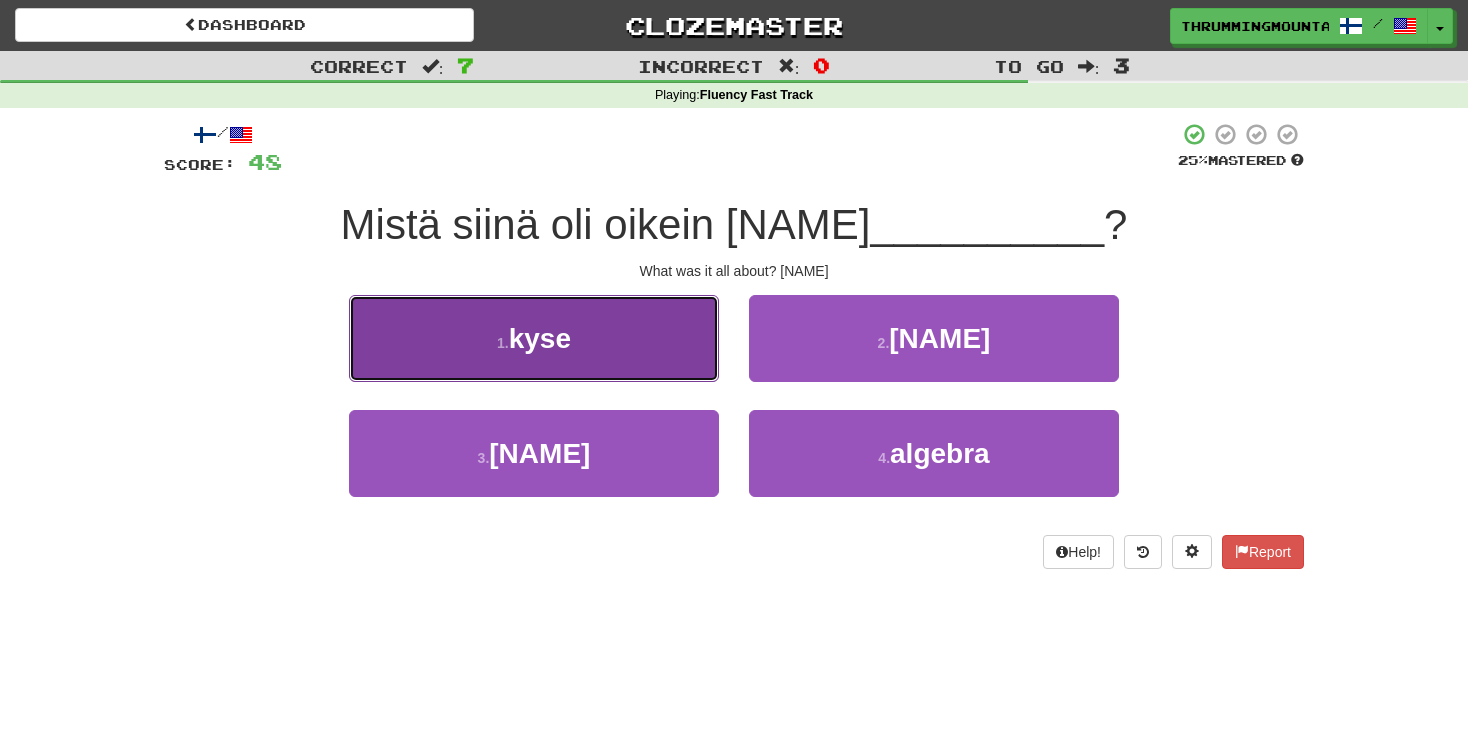 drag, startPoint x: 511, startPoint y: 352, endPoint x: 556, endPoint y: 333, distance: 48.8467 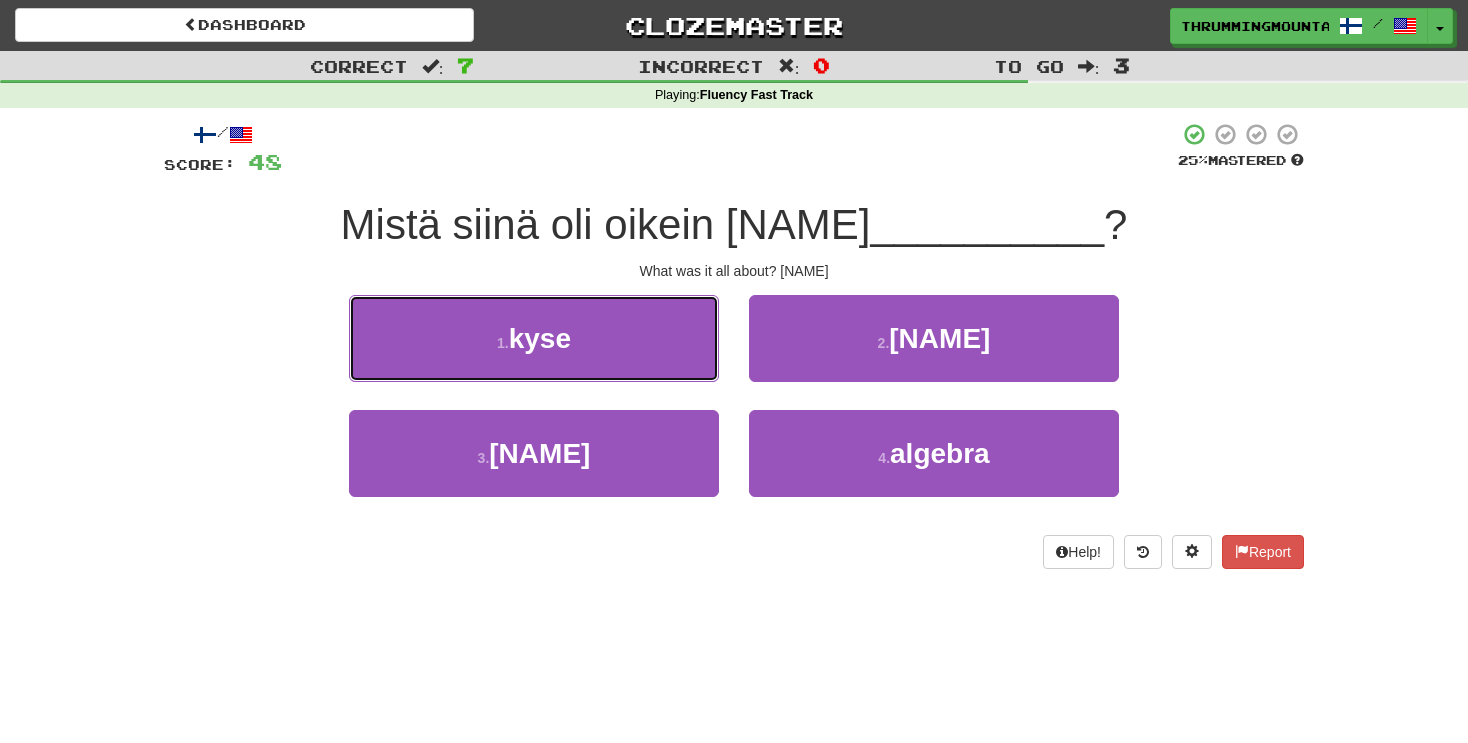 click on "kyse" at bounding box center [540, 338] 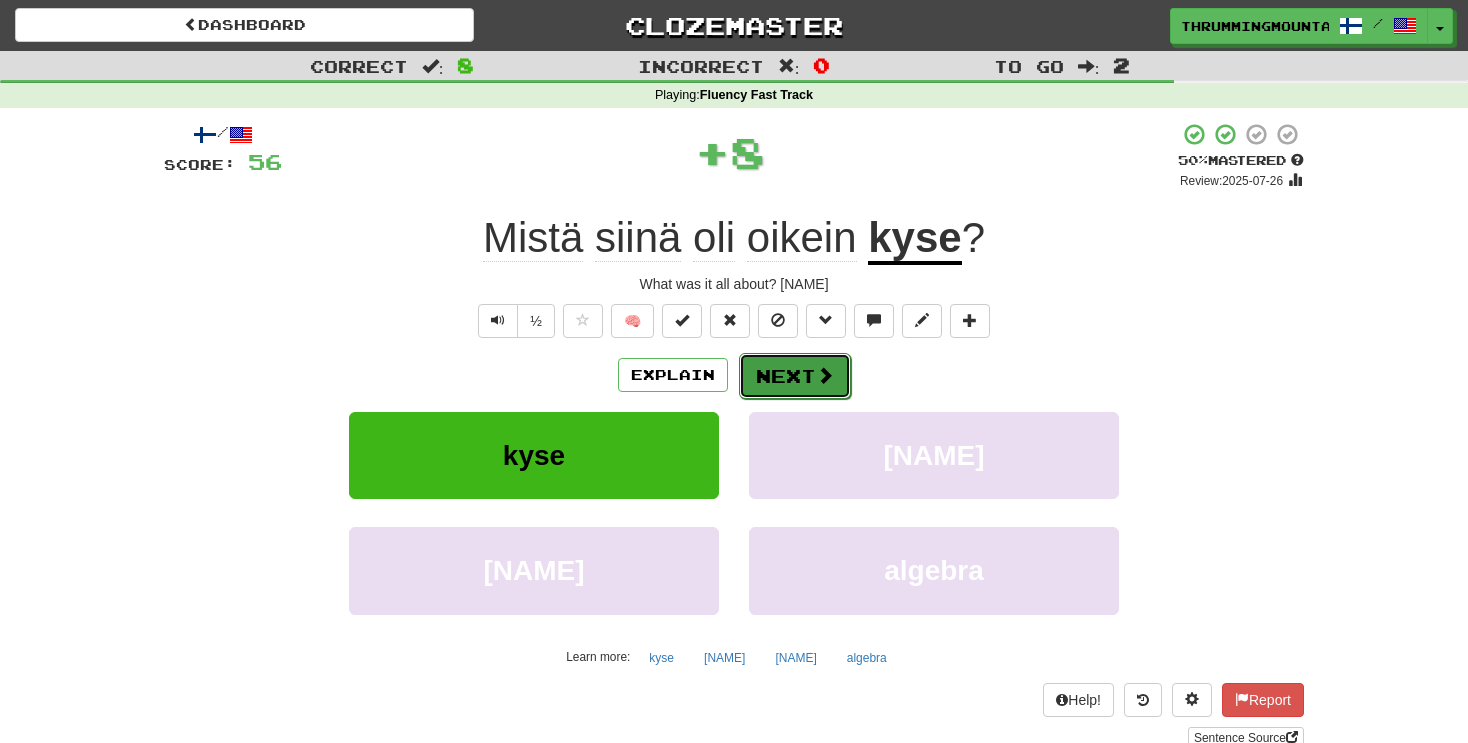 click on "Next" at bounding box center [795, 376] 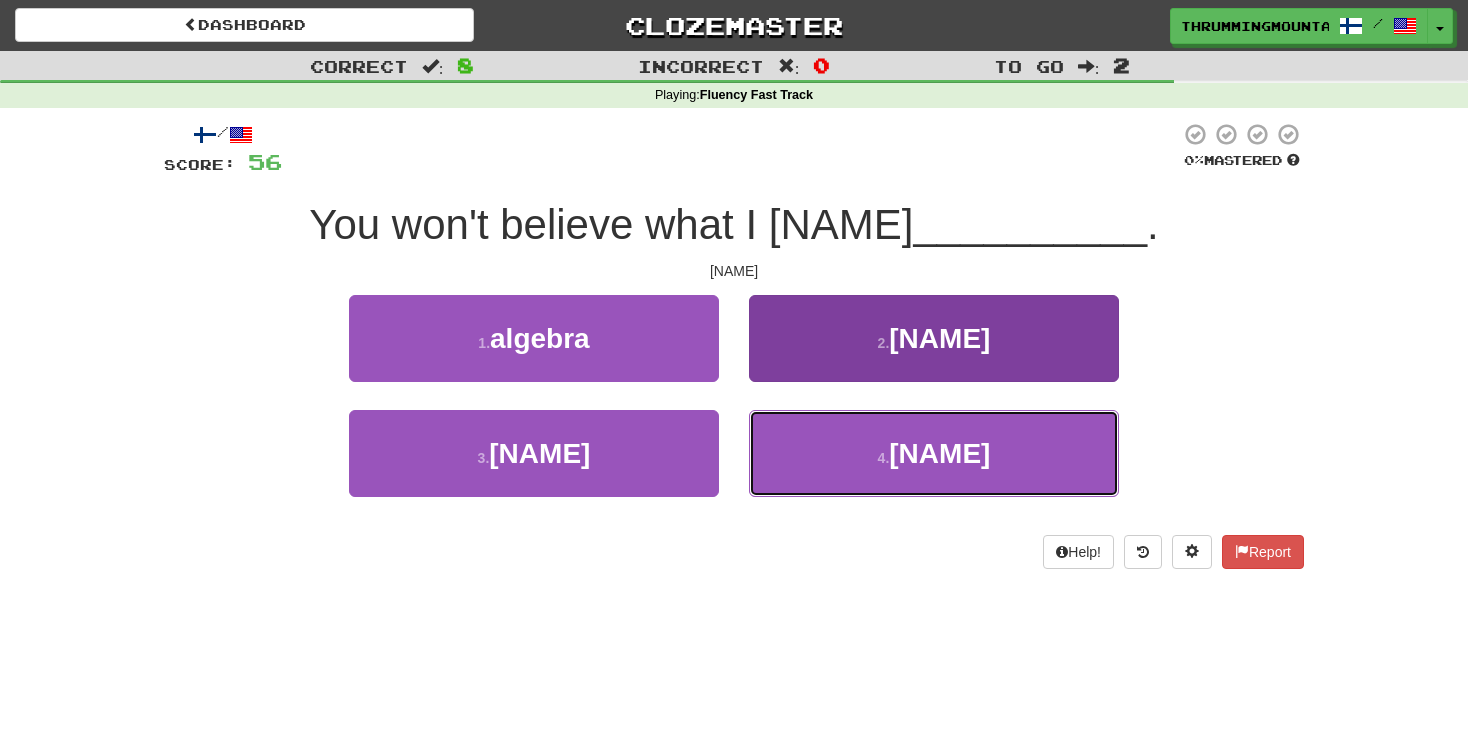 click on "4 .  [NAME]" at bounding box center [934, 453] 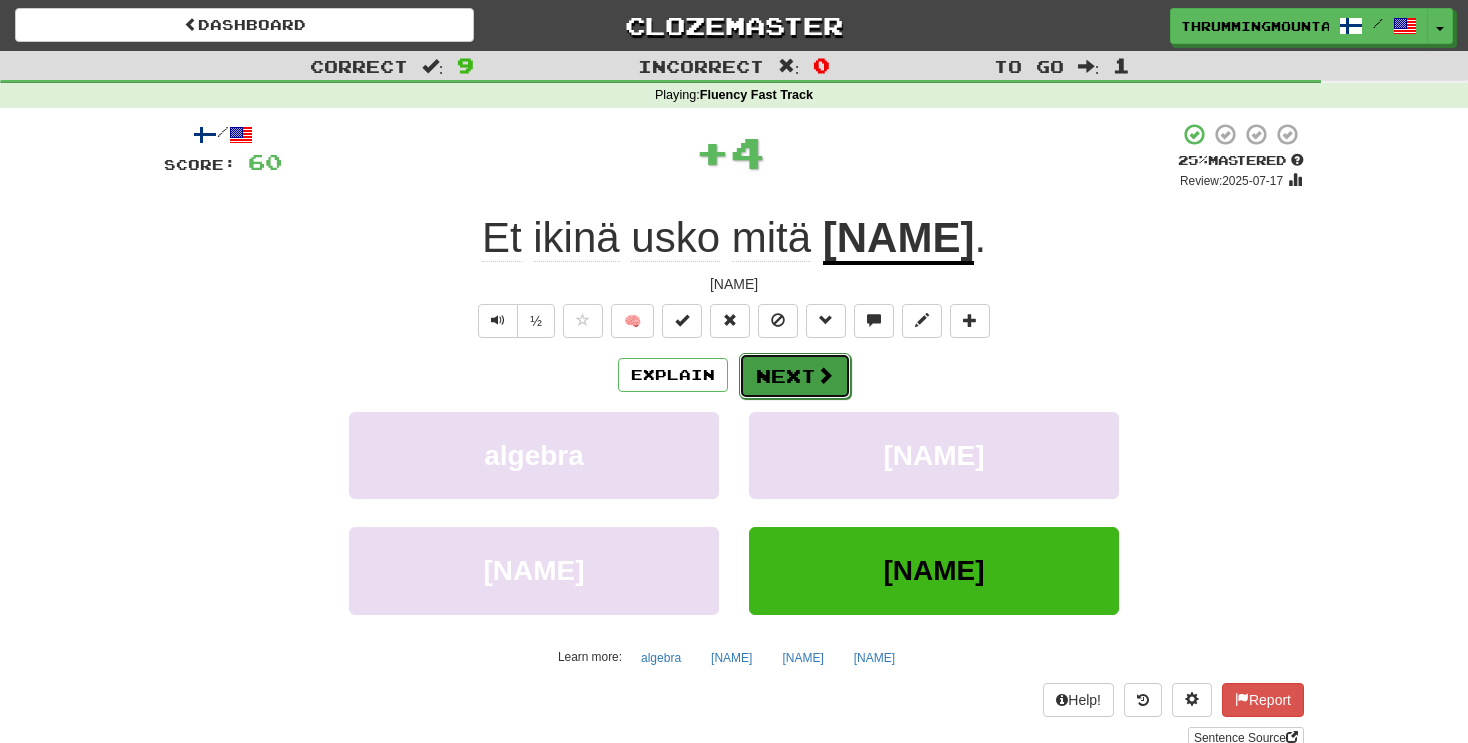 click on "Next" at bounding box center (795, 376) 